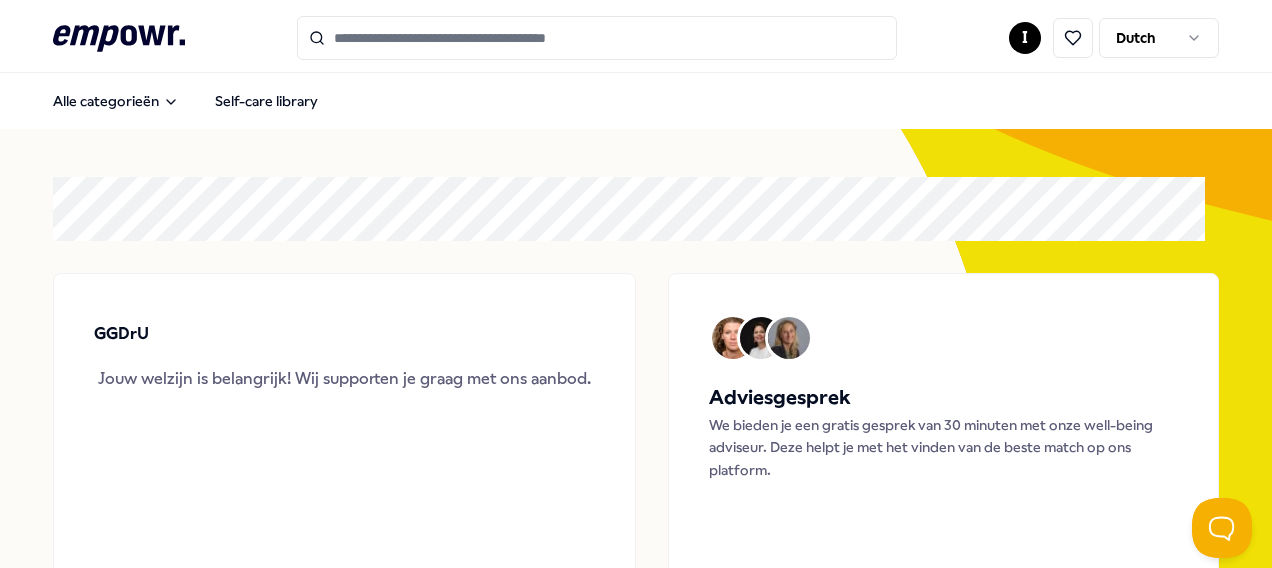 scroll, scrollTop: 0, scrollLeft: 0, axis: both 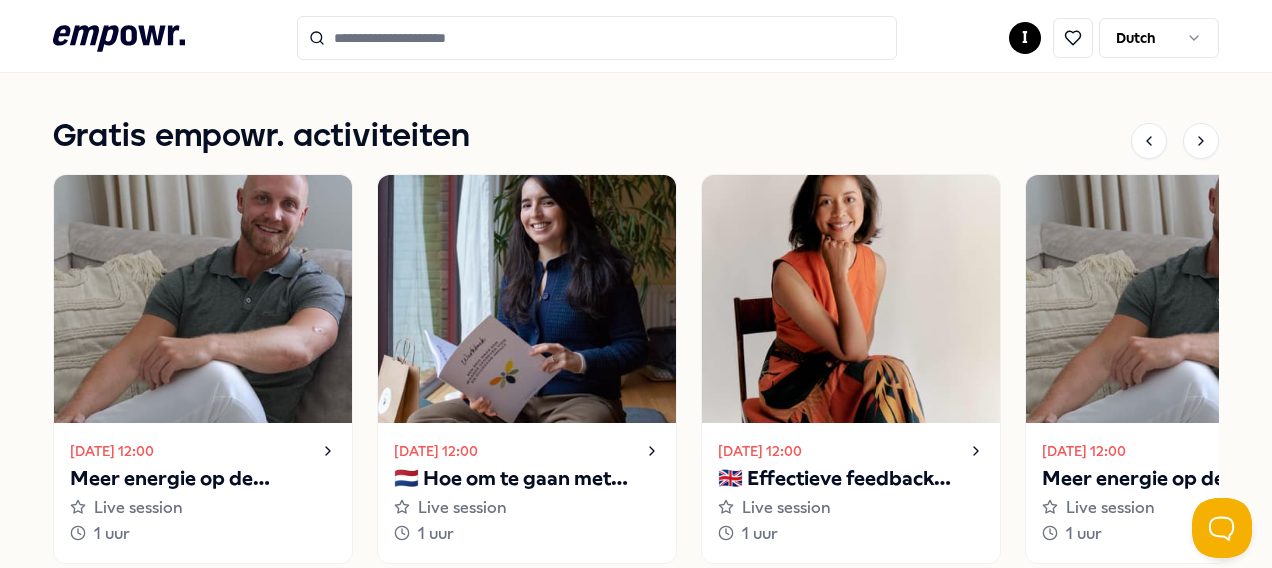 click at bounding box center [597, 38] 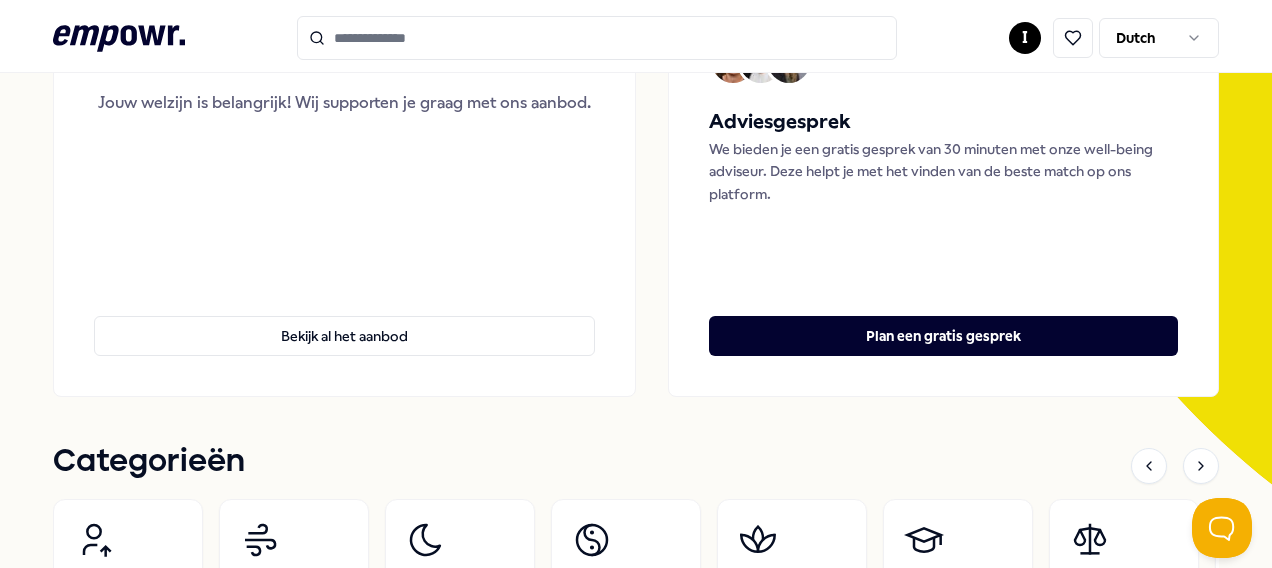 scroll, scrollTop: 524, scrollLeft: 0, axis: vertical 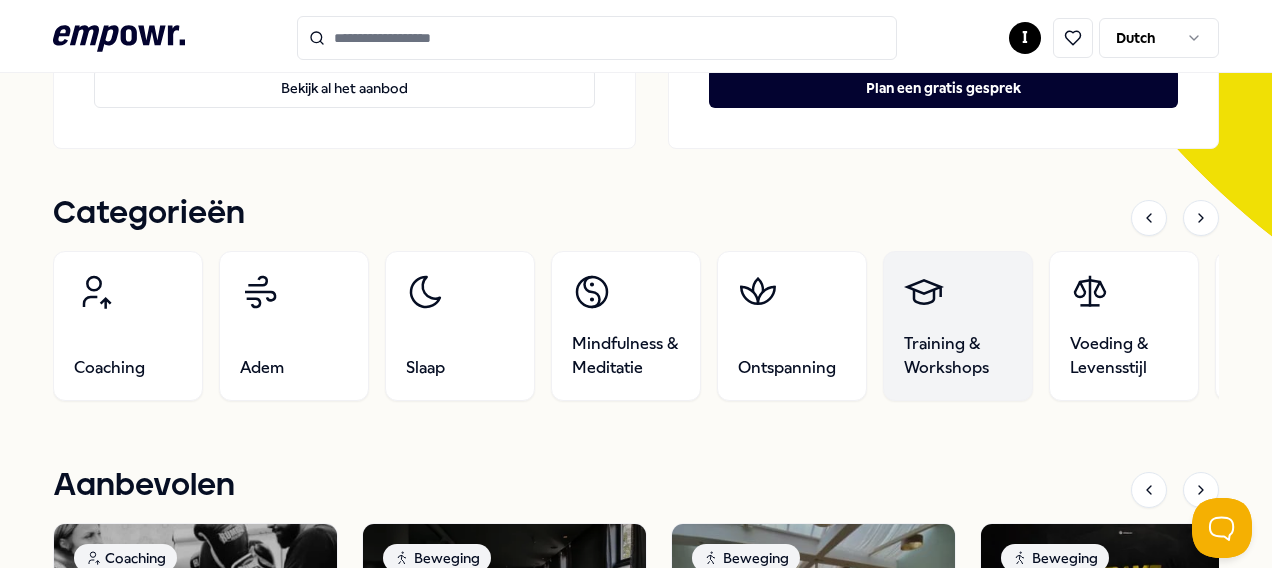 click on "Training & Workshops" at bounding box center (958, 356) 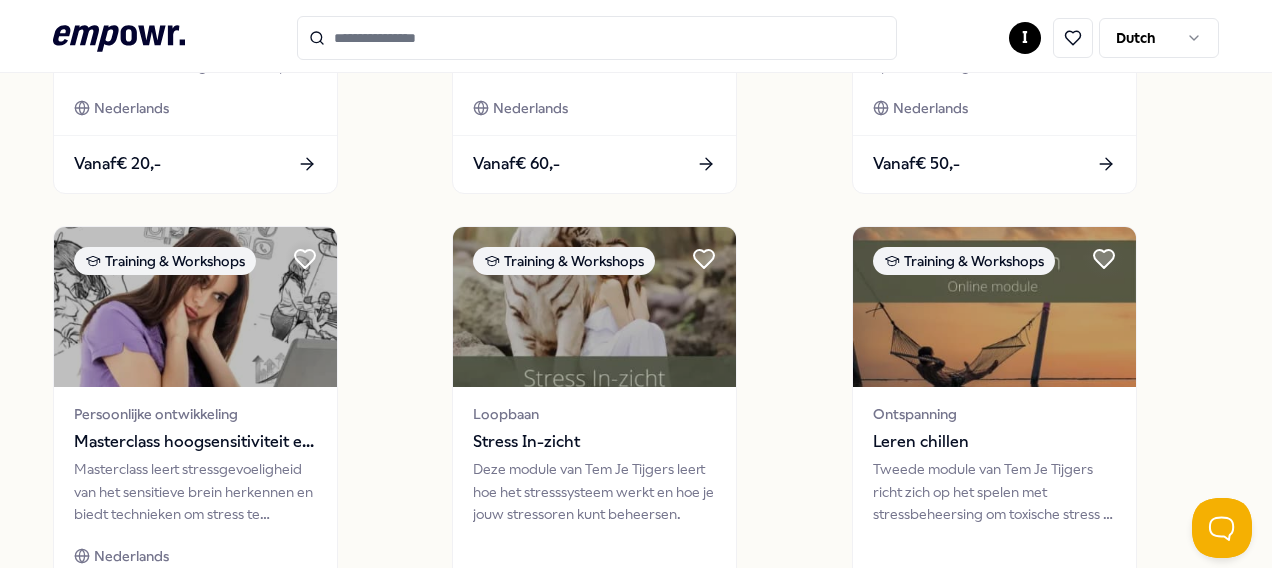 scroll, scrollTop: 1667, scrollLeft: 0, axis: vertical 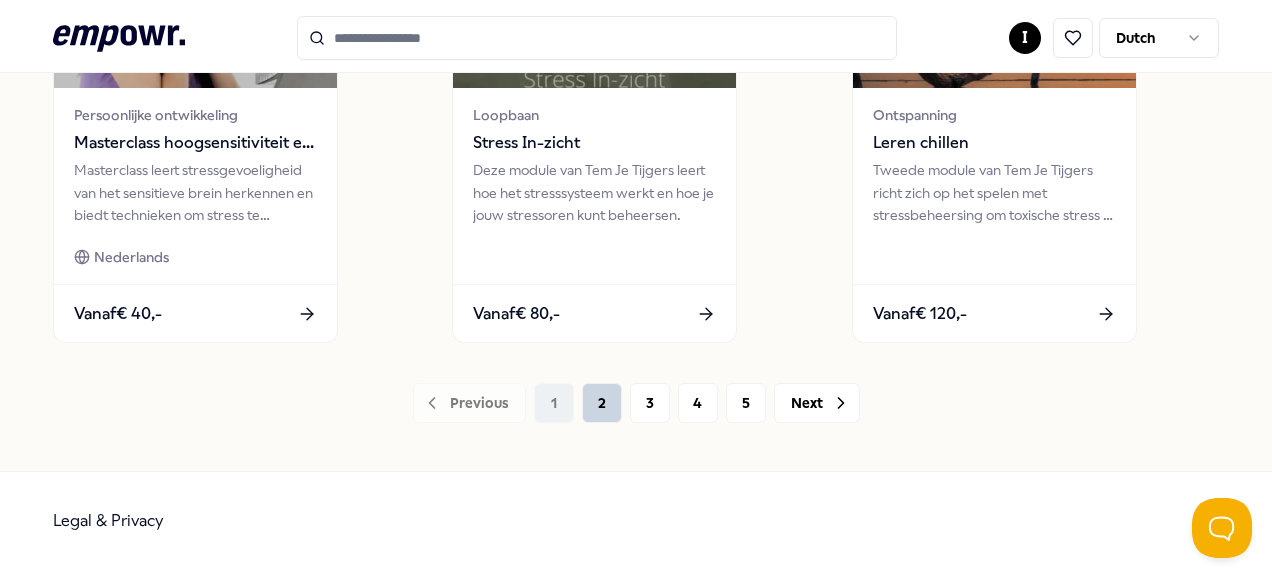click on "2" at bounding box center (602, 403) 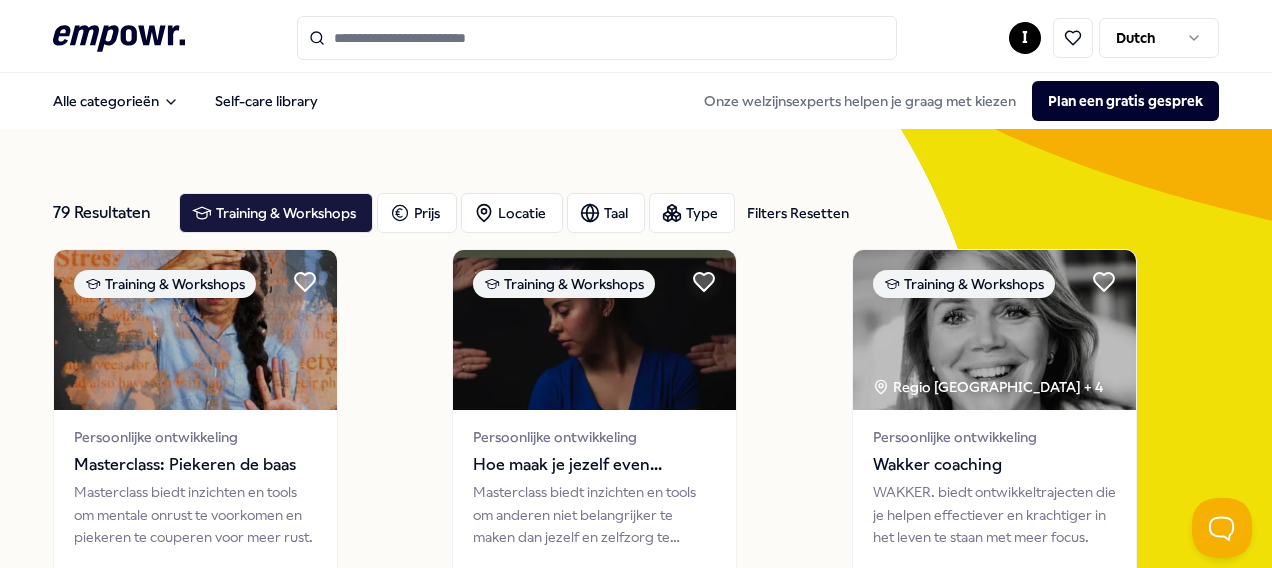 scroll, scrollTop: 1, scrollLeft: 0, axis: vertical 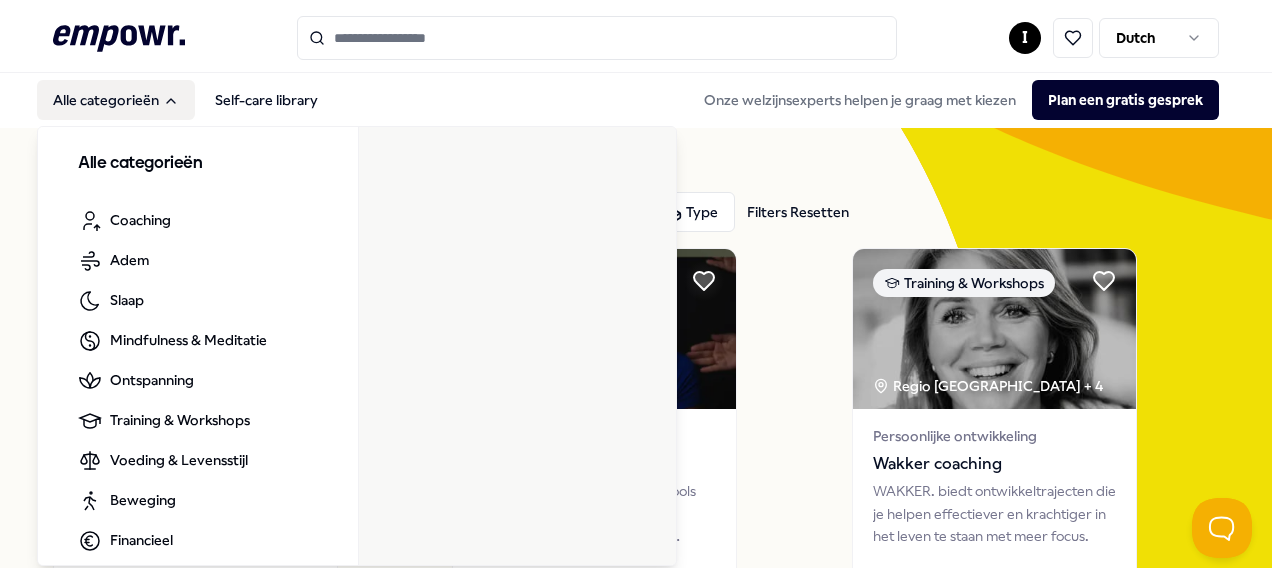 click 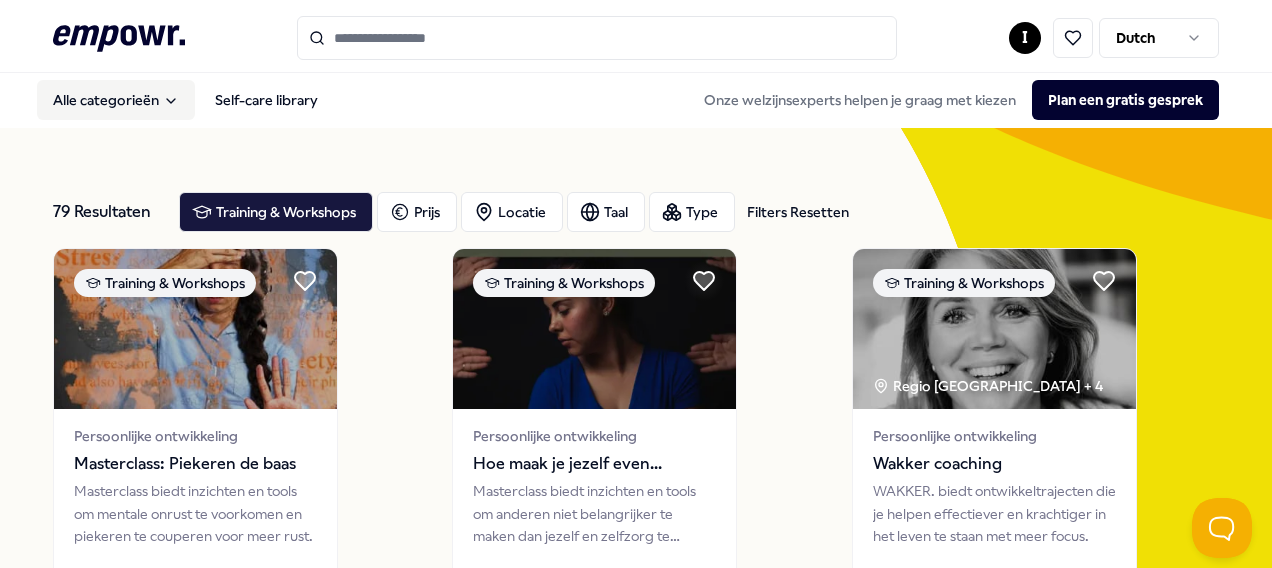 click 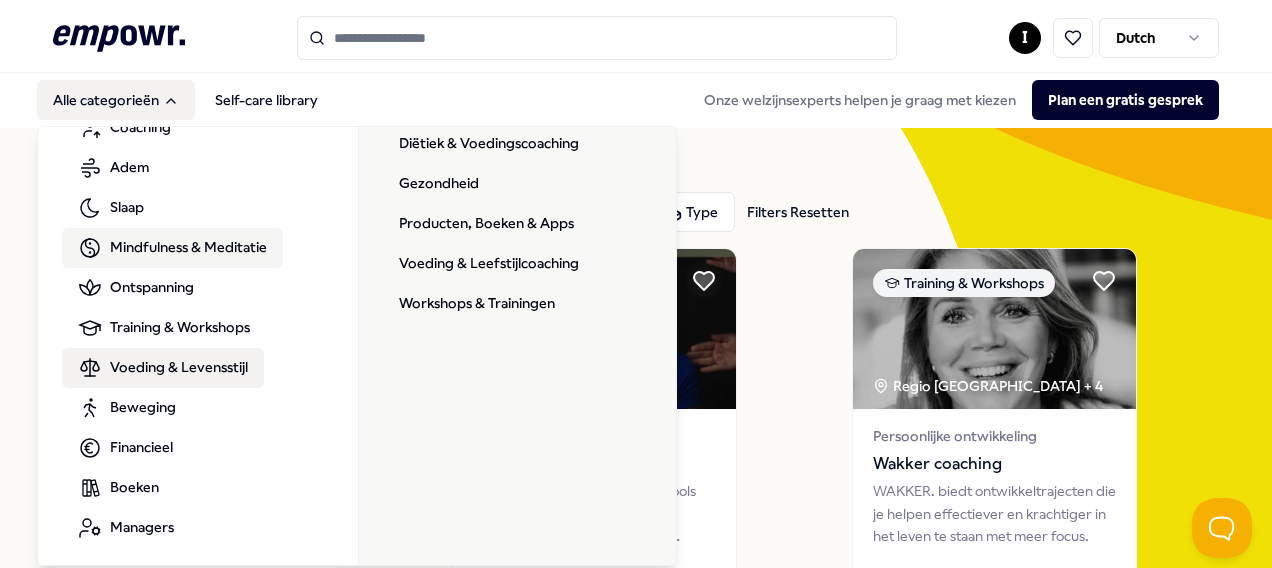 scroll, scrollTop: 94, scrollLeft: 0, axis: vertical 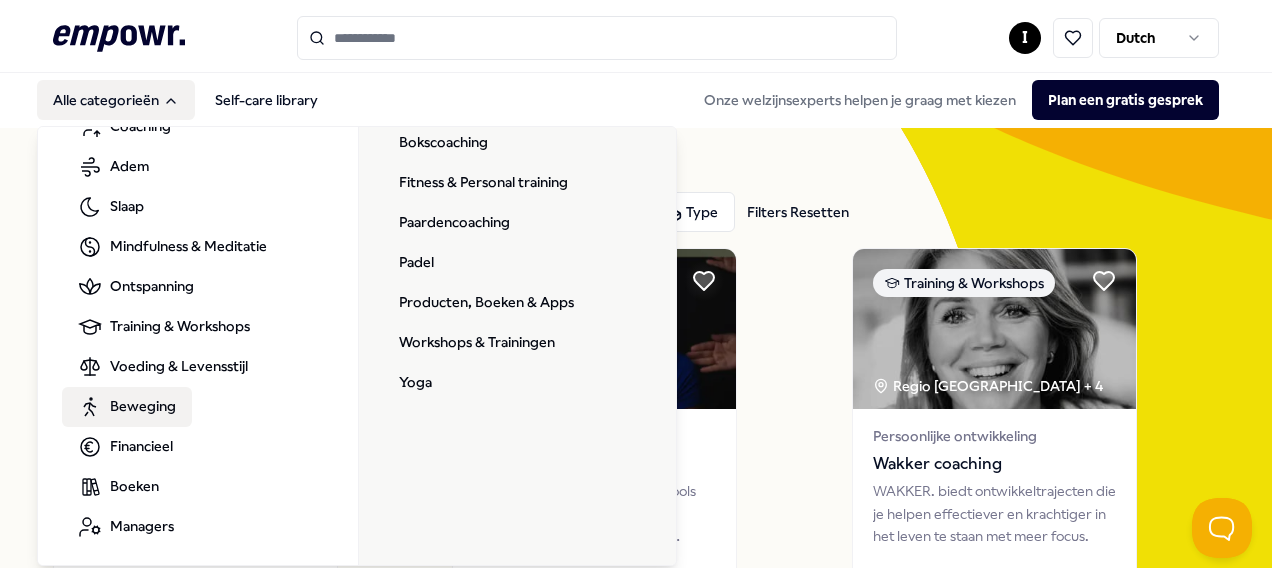 click on "Beweging" at bounding box center (143, 406) 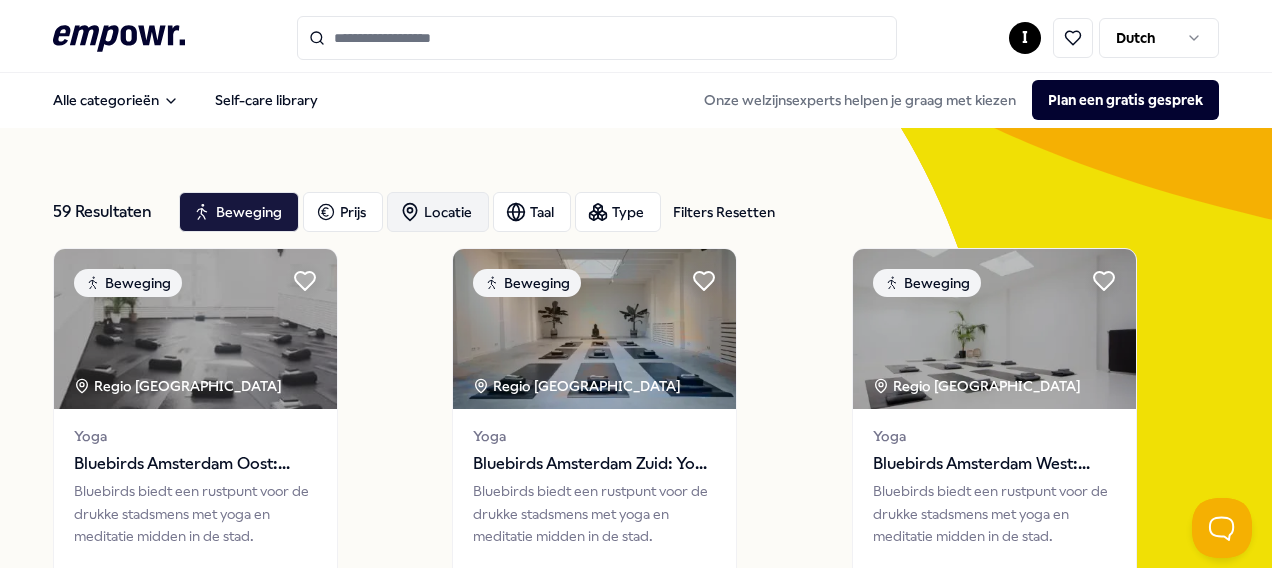 click on "Locatie" at bounding box center (438, 212) 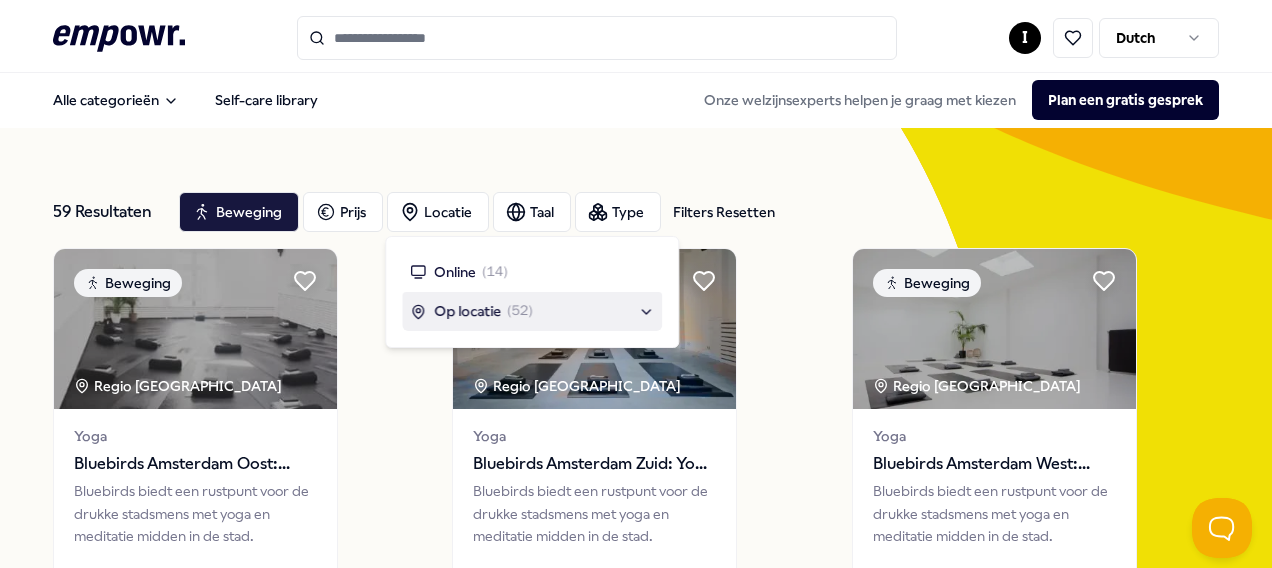 click on "Op locatie ( 52 )" at bounding box center [532, 311] 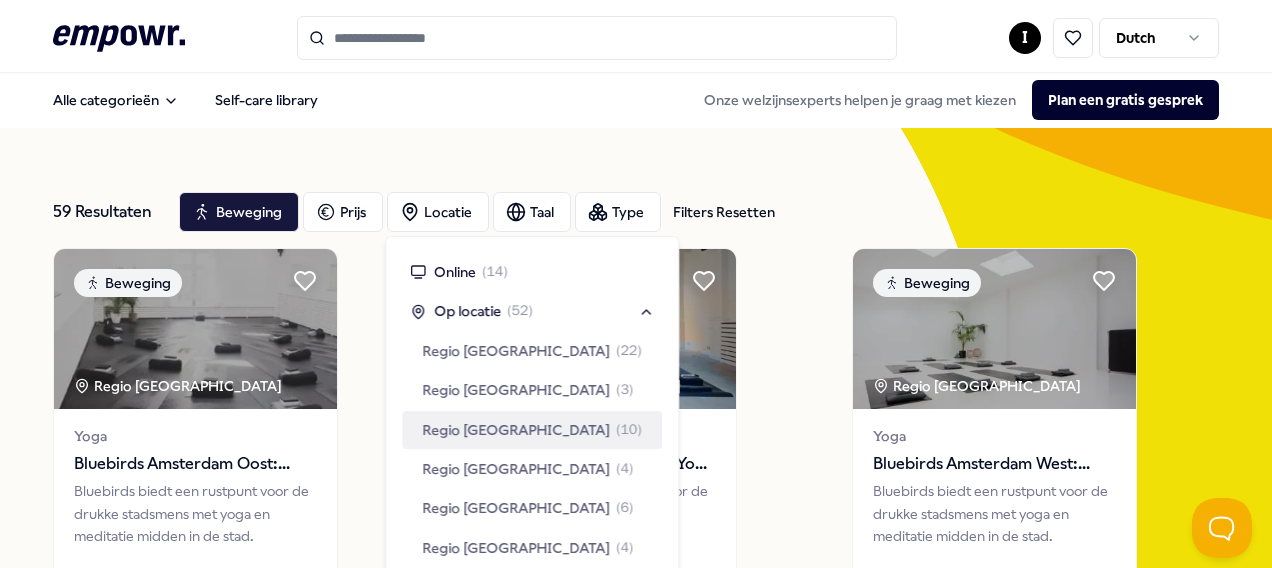 click on "Regio [GEOGRAPHIC_DATA]  ( 10 )" at bounding box center [532, 430] 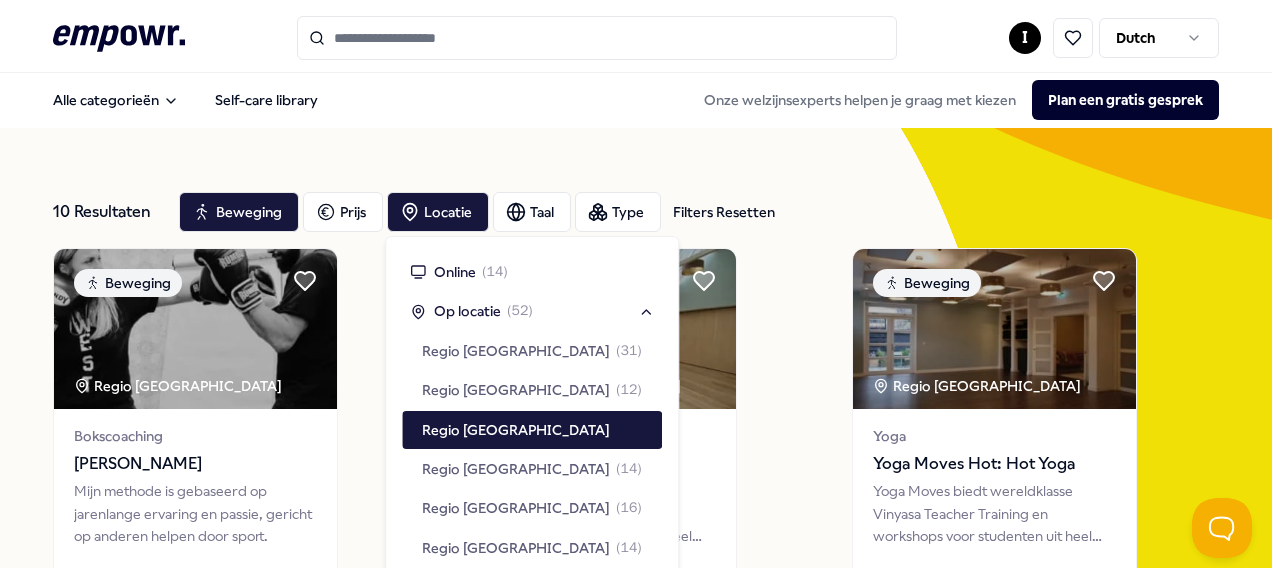 click on "10 Resultaten Filters Resetten Beweging Prijs Locatie Taal Type Filters Resetten" at bounding box center [636, 212] 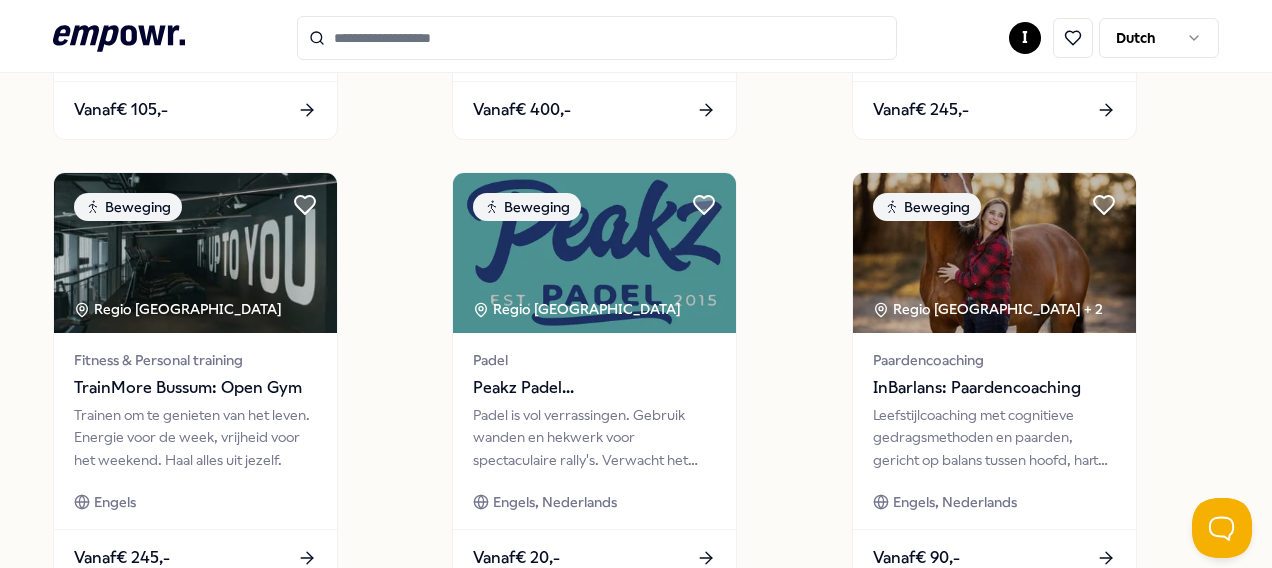 scroll, scrollTop: 990, scrollLeft: 0, axis: vertical 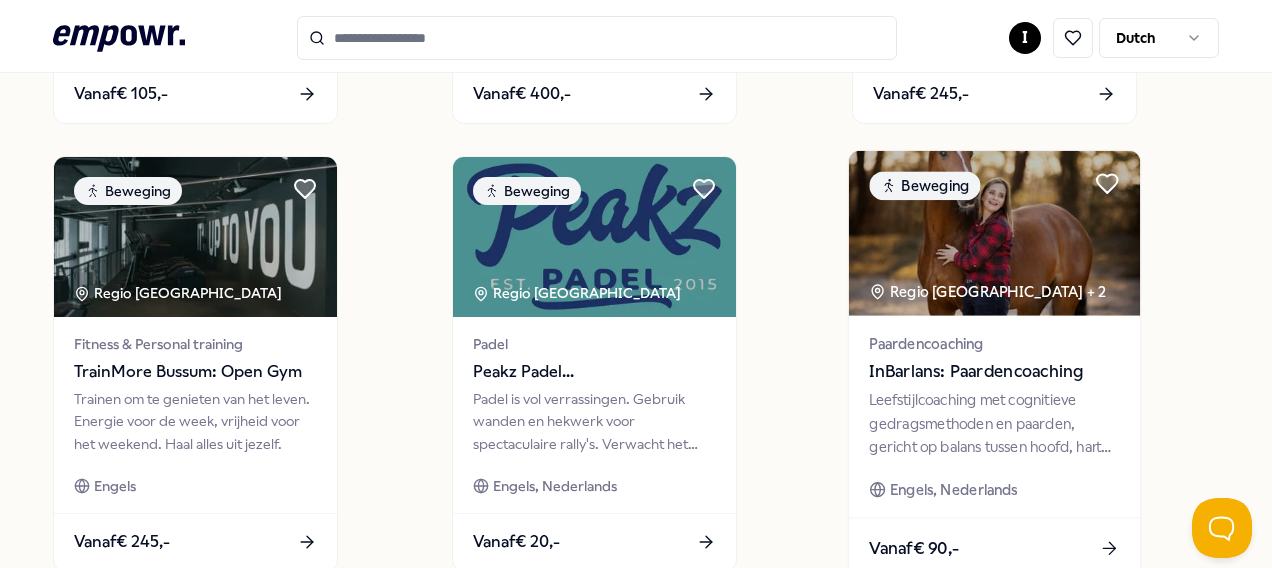 click on "InBarlans: Paardencoaching" at bounding box center (994, 372) 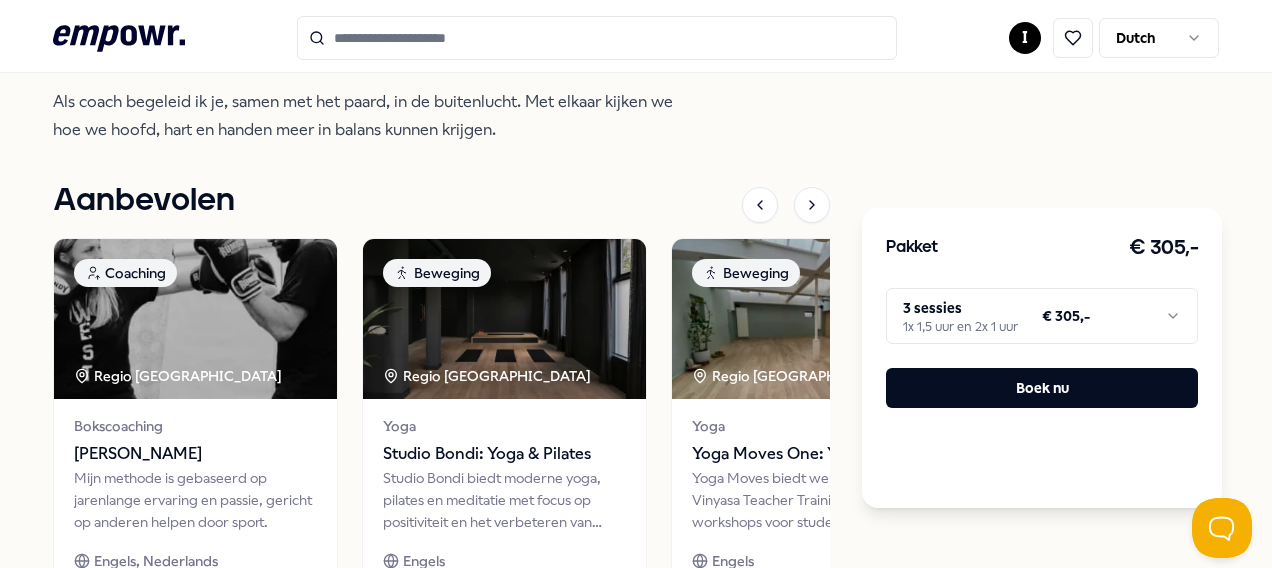 scroll, scrollTop: 736, scrollLeft: 0, axis: vertical 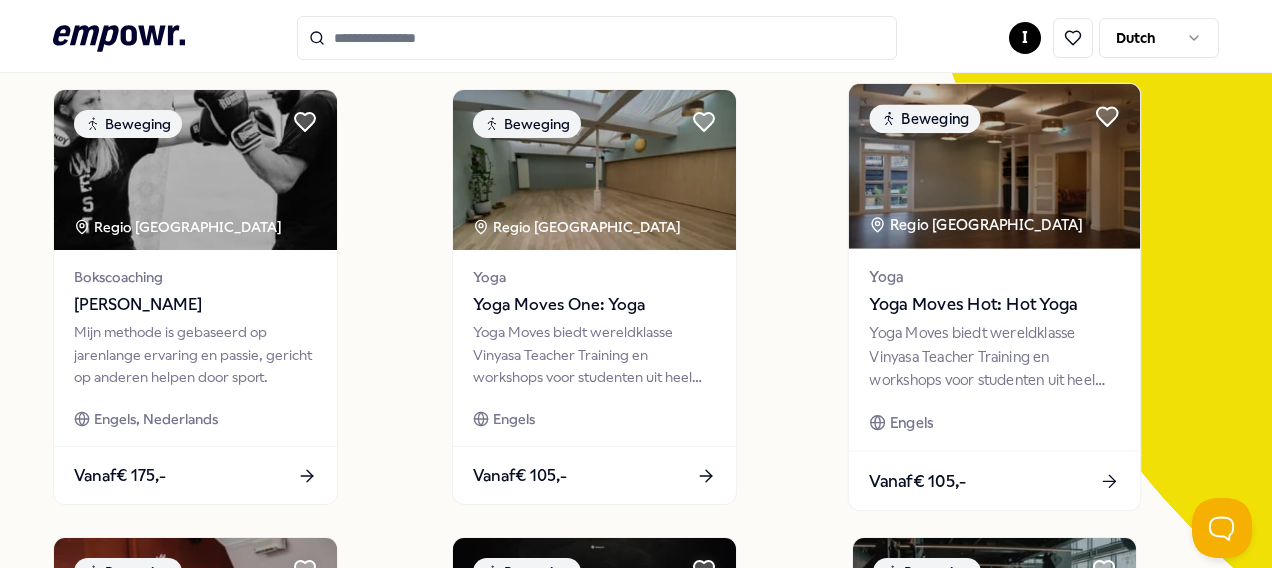 click at bounding box center [993, 166] 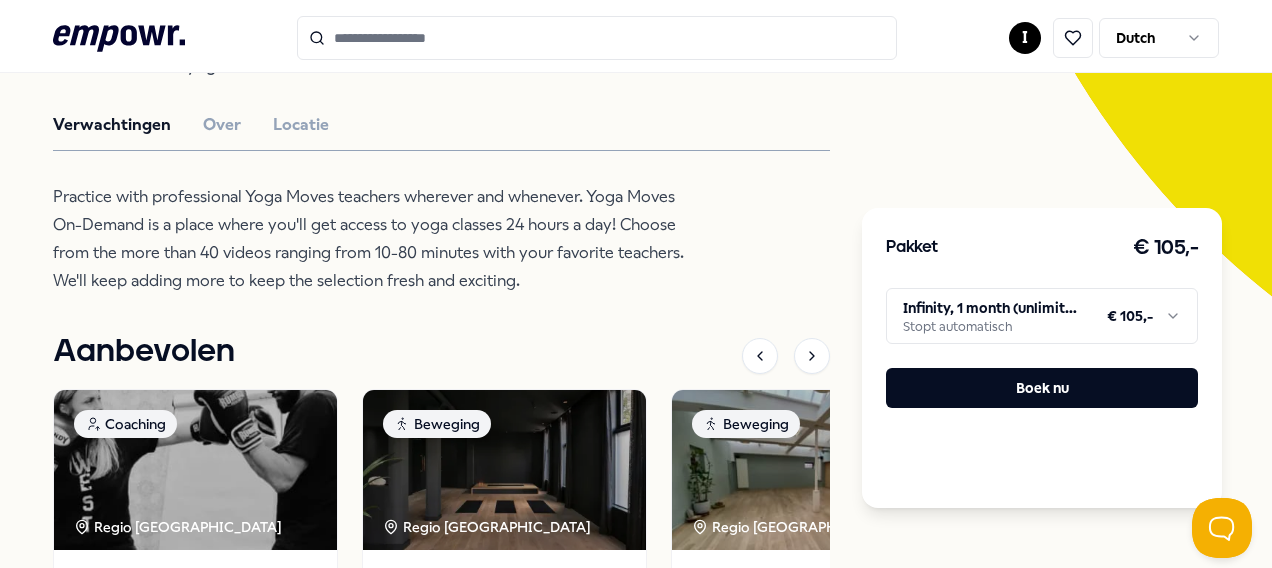 scroll, scrollTop: 110, scrollLeft: 0, axis: vertical 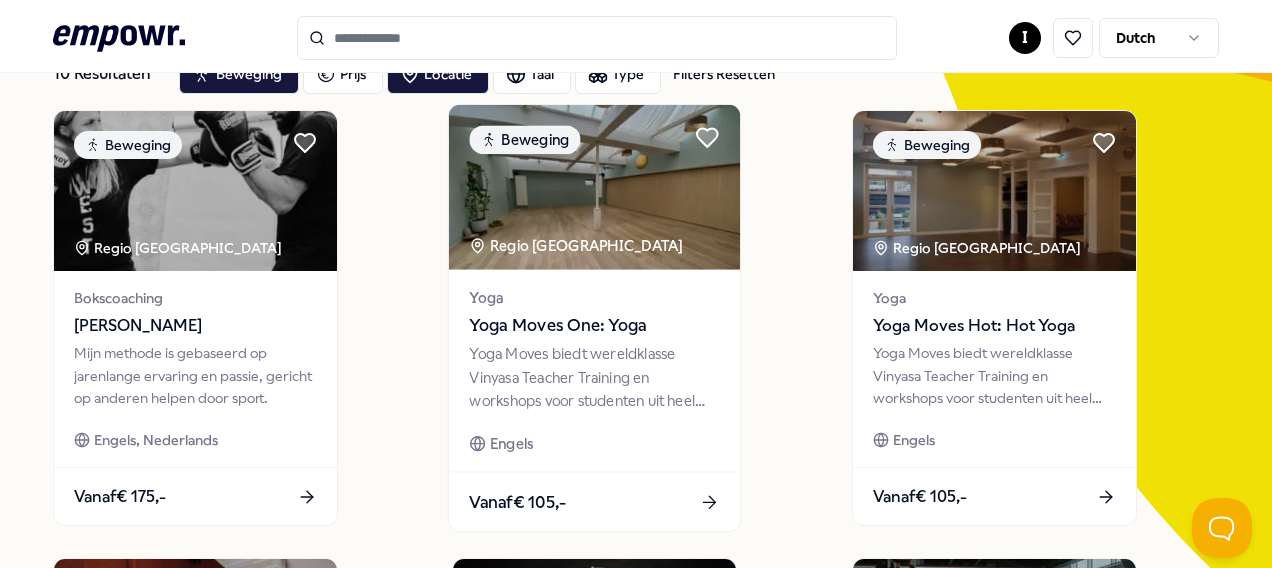 click at bounding box center [594, 187] 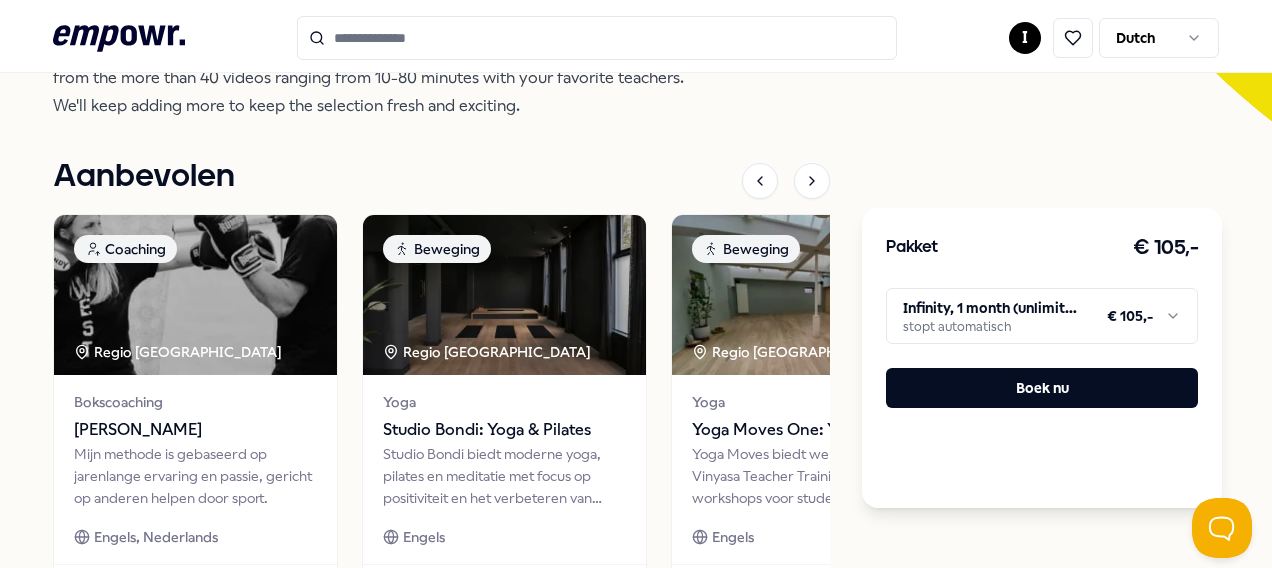 scroll, scrollTop: 641, scrollLeft: 0, axis: vertical 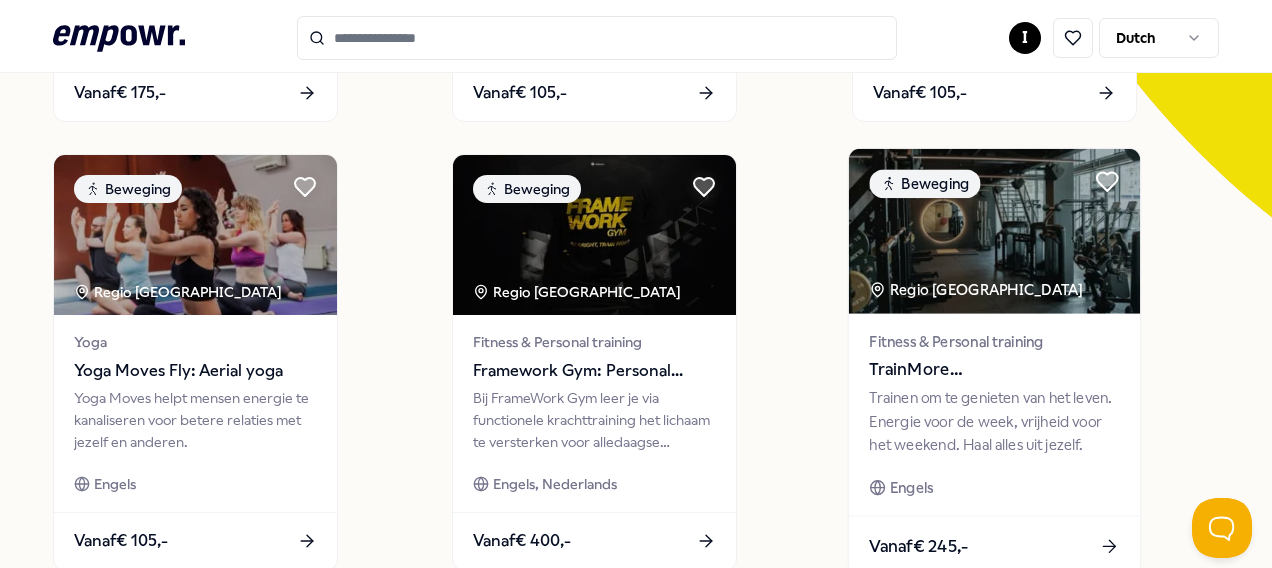 click at bounding box center (993, 231) 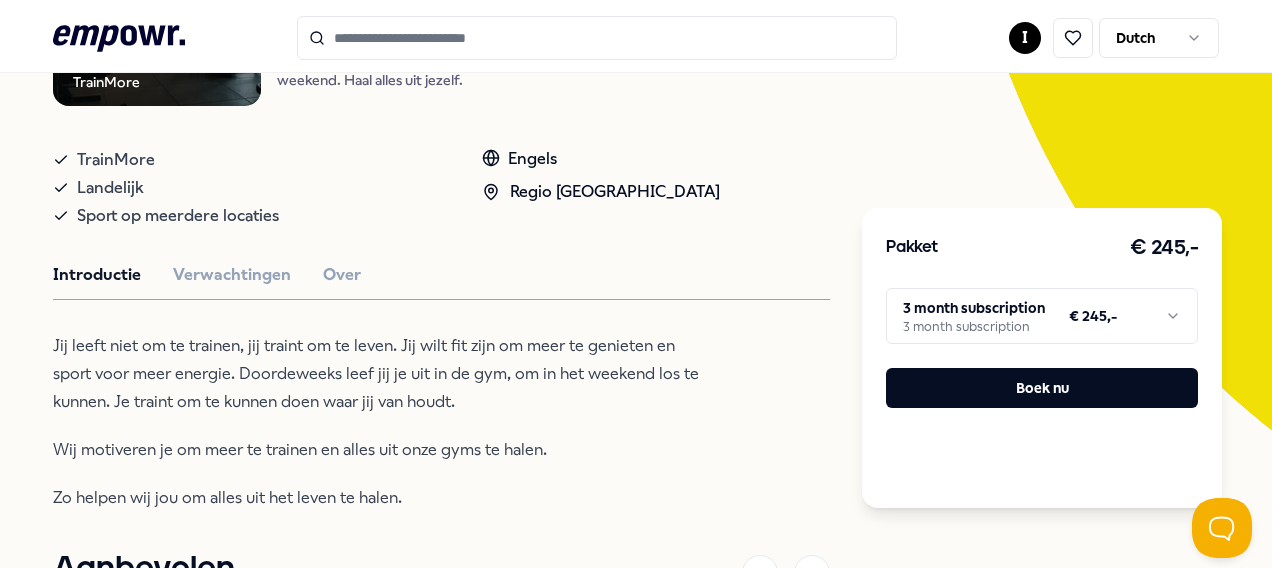 scroll, scrollTop: 318, scrollLeft: 0, axis: vertical 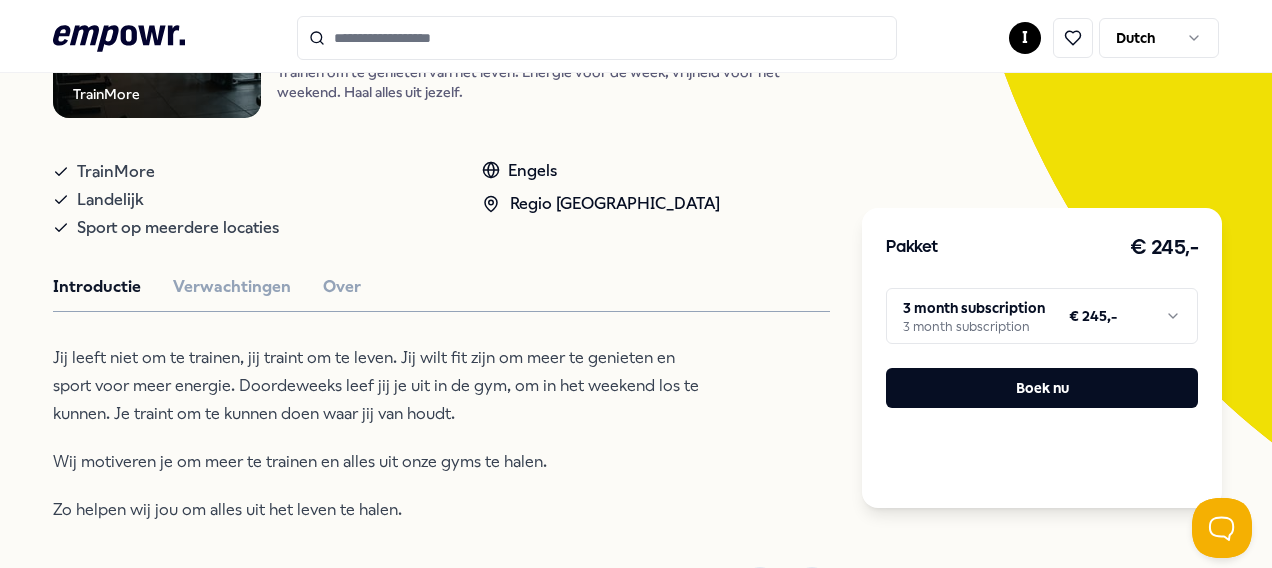 click on ".empowr-logo_svg__cls-1{fill:#03032f} I Dutch Alle categorieën   Self-care library Terug TrainMore Beweging TrainMore [GEOGRAPHIC_DATA]: Open Gym Trainen om te genieten van het leven. Energie voor de week, vrijheid voor het weekend. Haal alles uit jezelf. TrainMore Landelijk Sport op meerdere locaties Engels Regio Utrecht  Introductie Verwachtingen Over Jij leeft niet om te trainen, jij traint om te leven. Jij wilt fit zijn om meer te genieten en sport voor meer energie. Doordeweeks leef jij je uit in de gym, om in het weekend los te kunnen. Je traint om te kunnen doen waar jij van houdt. Wij motiveren je om meer te trainen en alles uit onze gyms te halen. Zo helpen wij jou om alles   uit het leven te halen. Aanbevolen Coaching Regio Utrecht    Bokscoaching [PERSON_NAME] Mijn methode is gebaseerd op jarenlange ervaring en passie, gericht op anderen
helpen door sport. Engels, Nederlands Vanaf  € 175,- Beweging Regio Den Haag    Yoga Studio Bondi: Yoga & Pilates Engels Vanaf  € 80,- Beweging Regio [GEOGRAPHIC_DATA]" at bounding box center [636, 284] 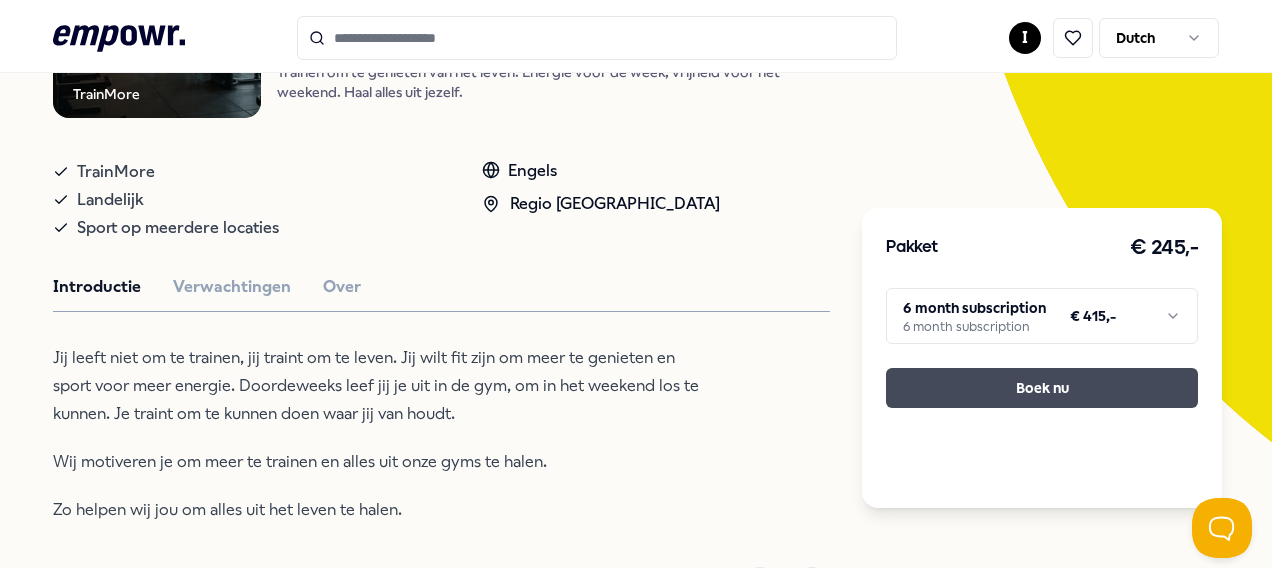 click on "Boek nu" at bounding box center (1042, 388) 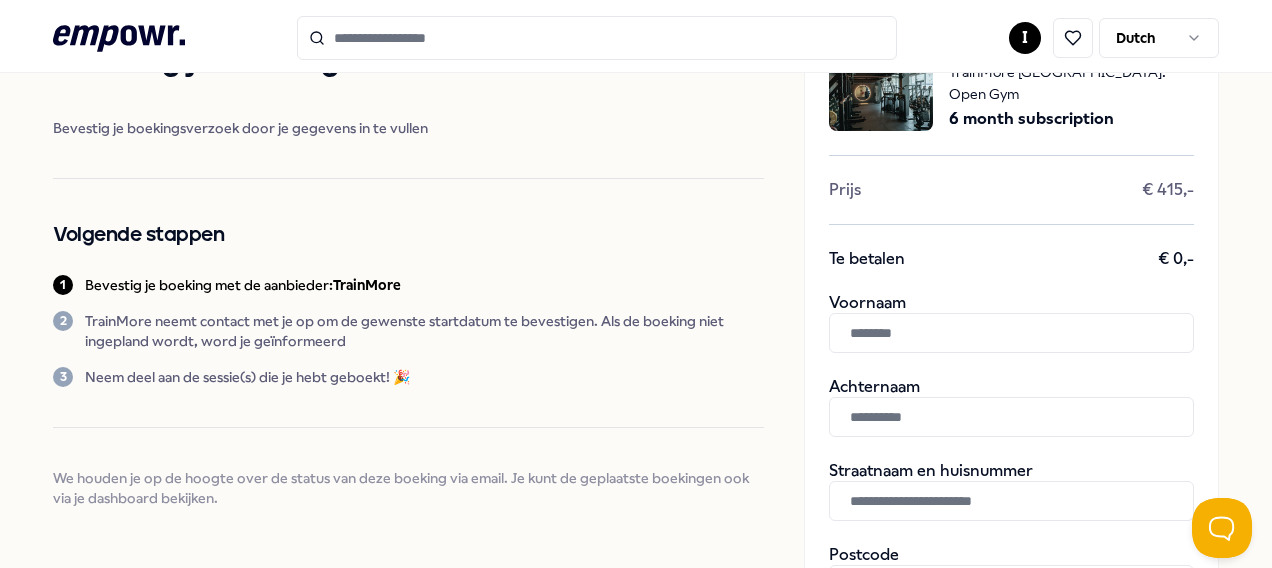 scroll, scrollTop: 86, scrollLeft: 0, axis: vertical 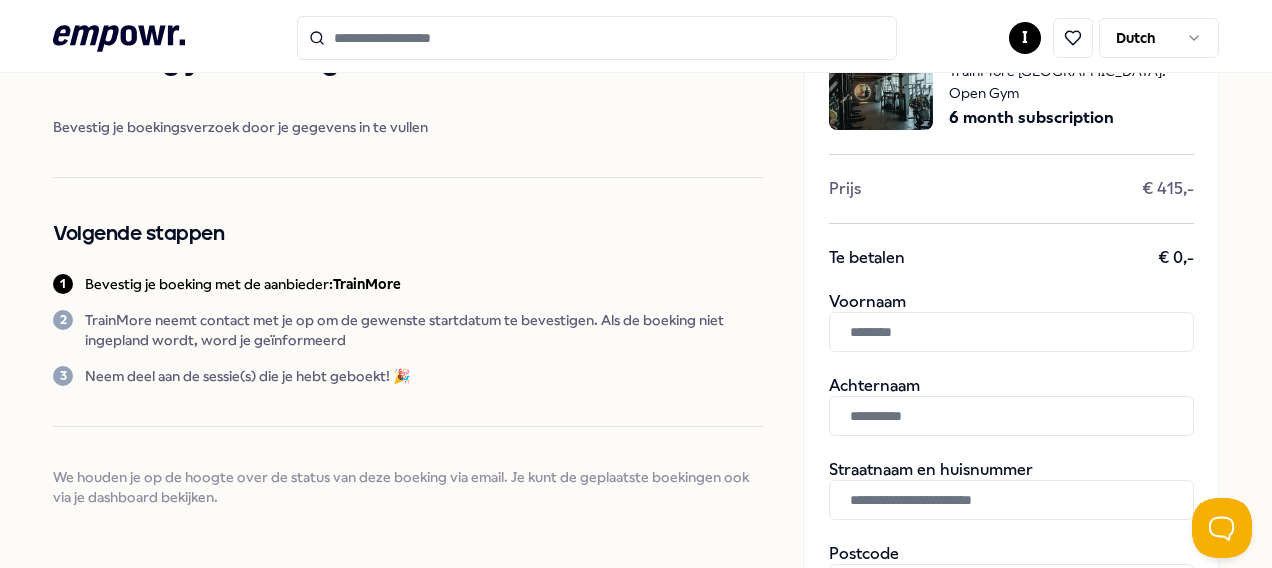 click at bounding box center (1011, 332) 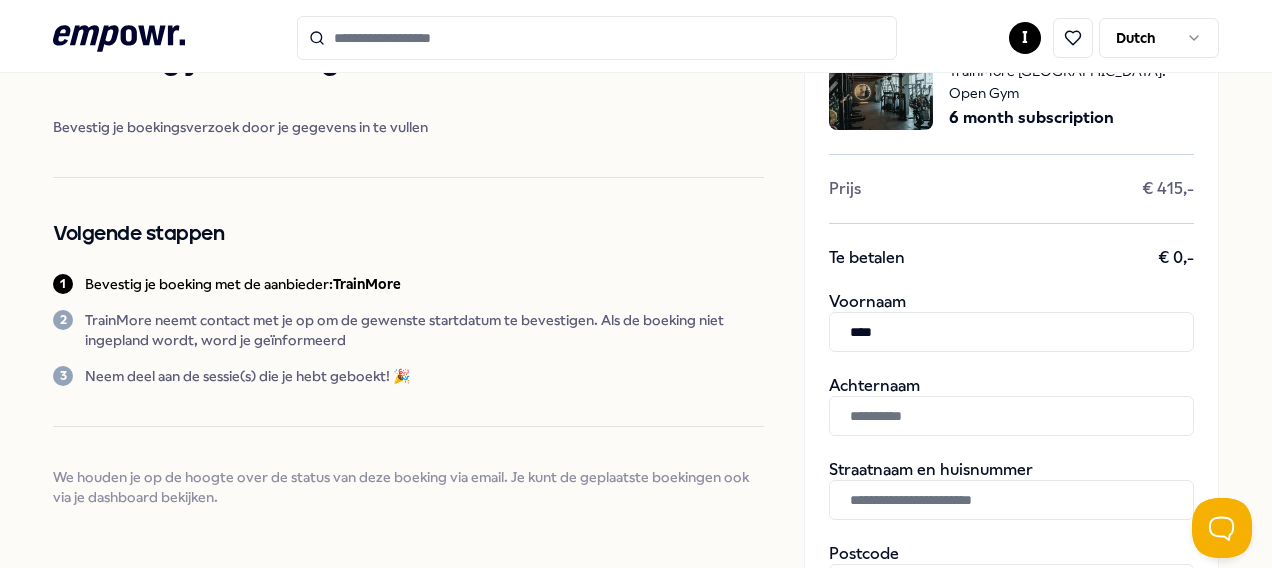 type on "****" 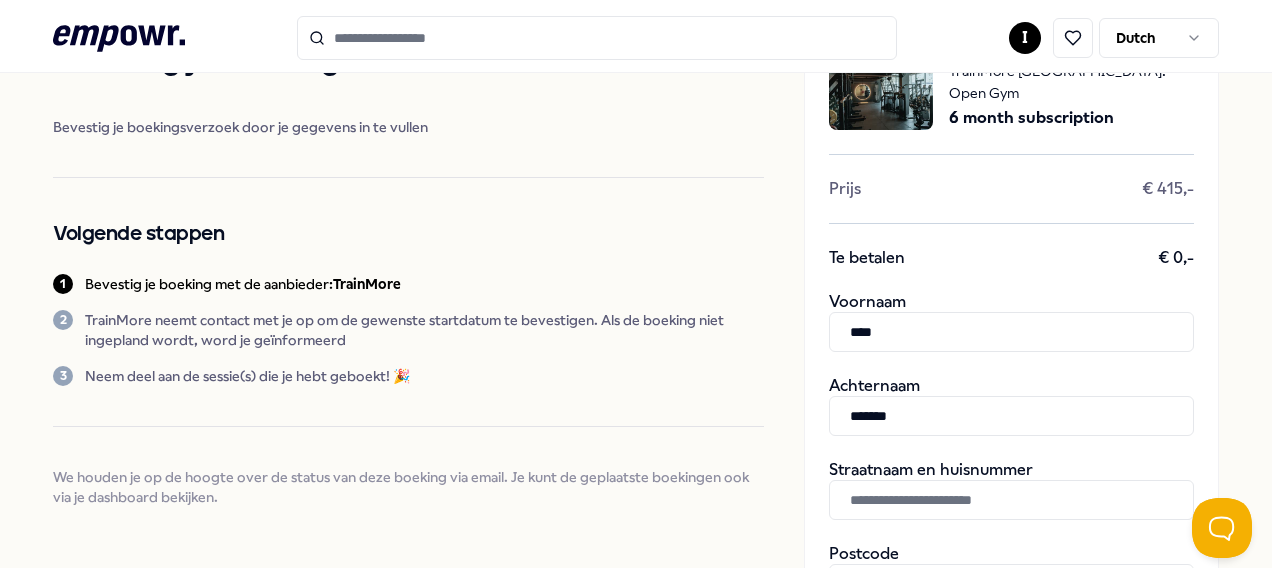 type on "*******" 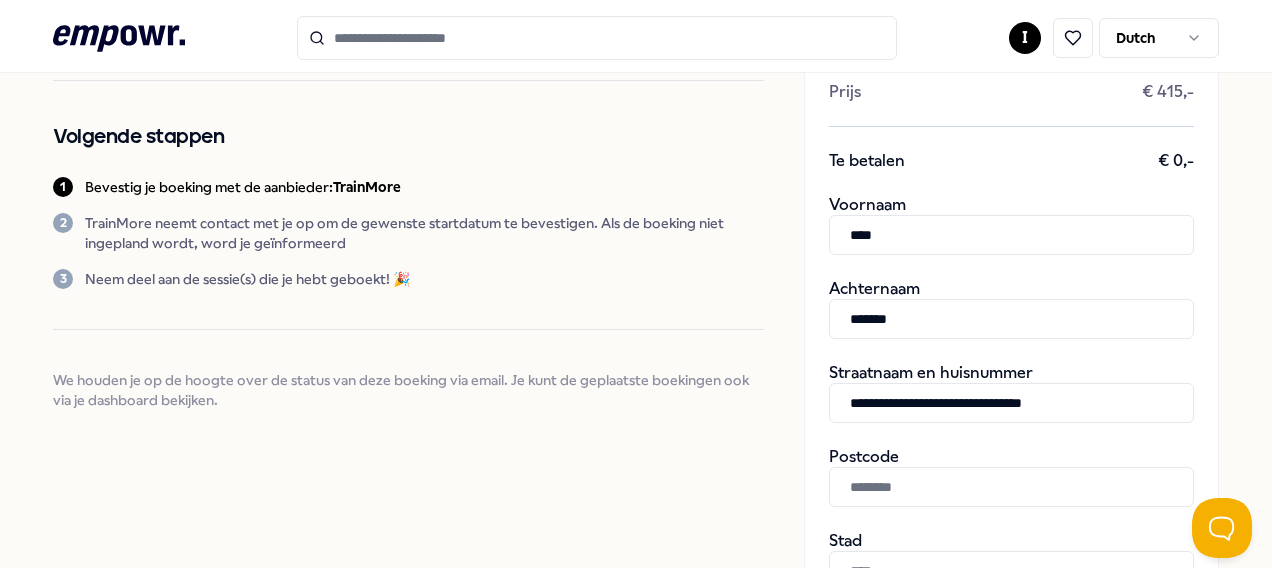 scroll, scrollTop: 184, scrollLeft: 0, axis: vertical 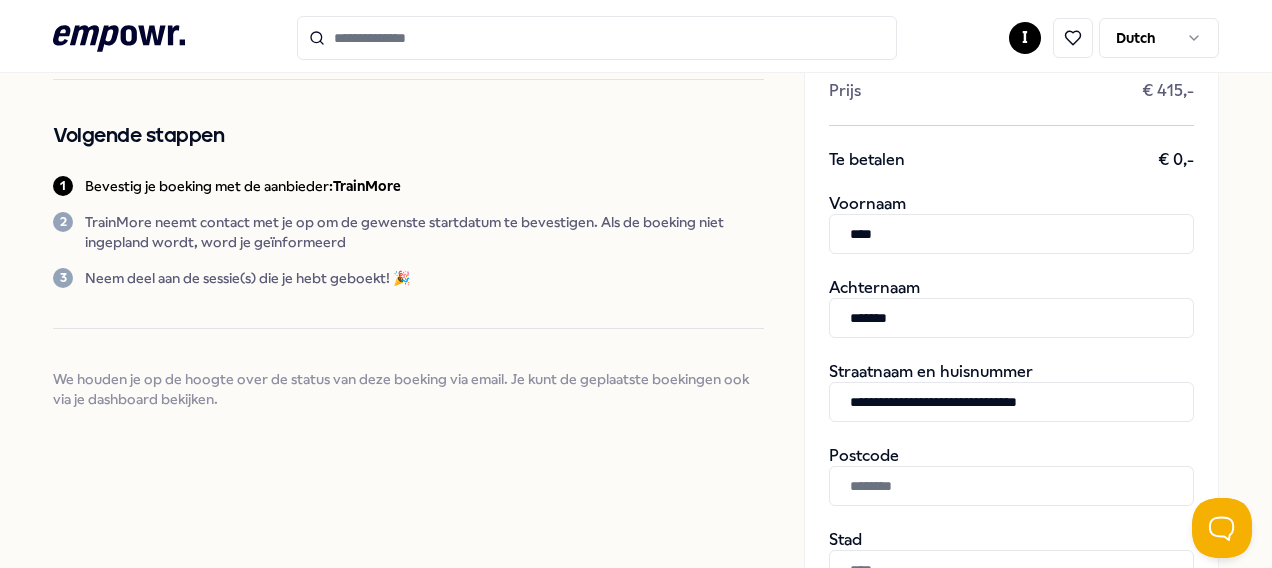 type on "**********" 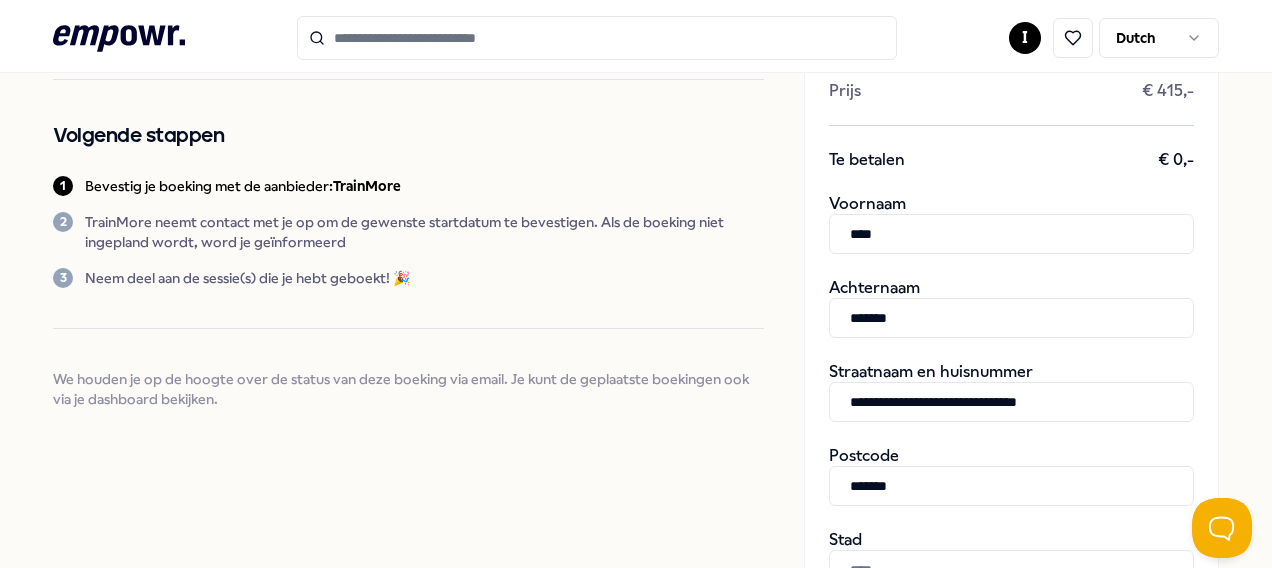 scroll, scrollTop: 277, scrollLeft: 0, axis: vertical 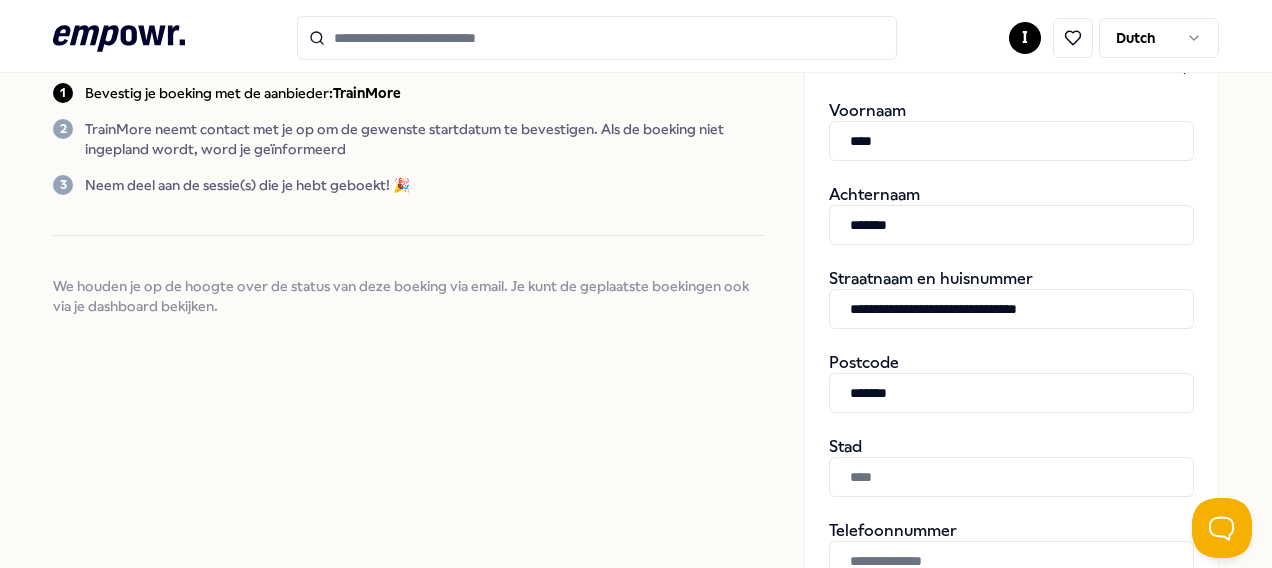 type on "*******" 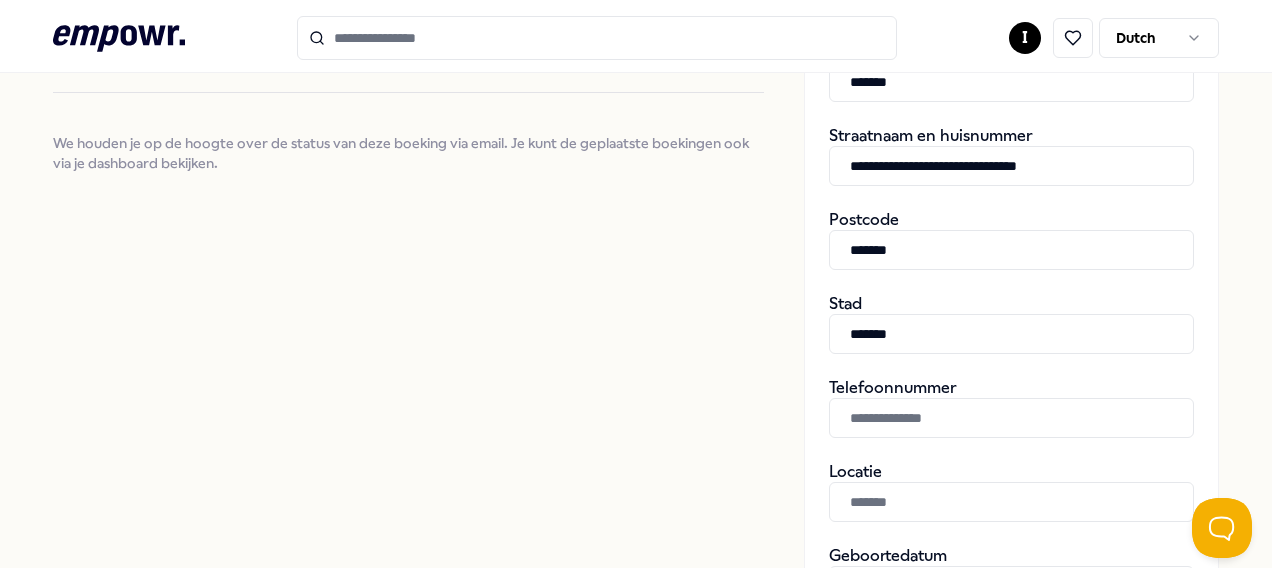 scroll, scrollTop: 424, scrollLeft: 0, axis: vertical 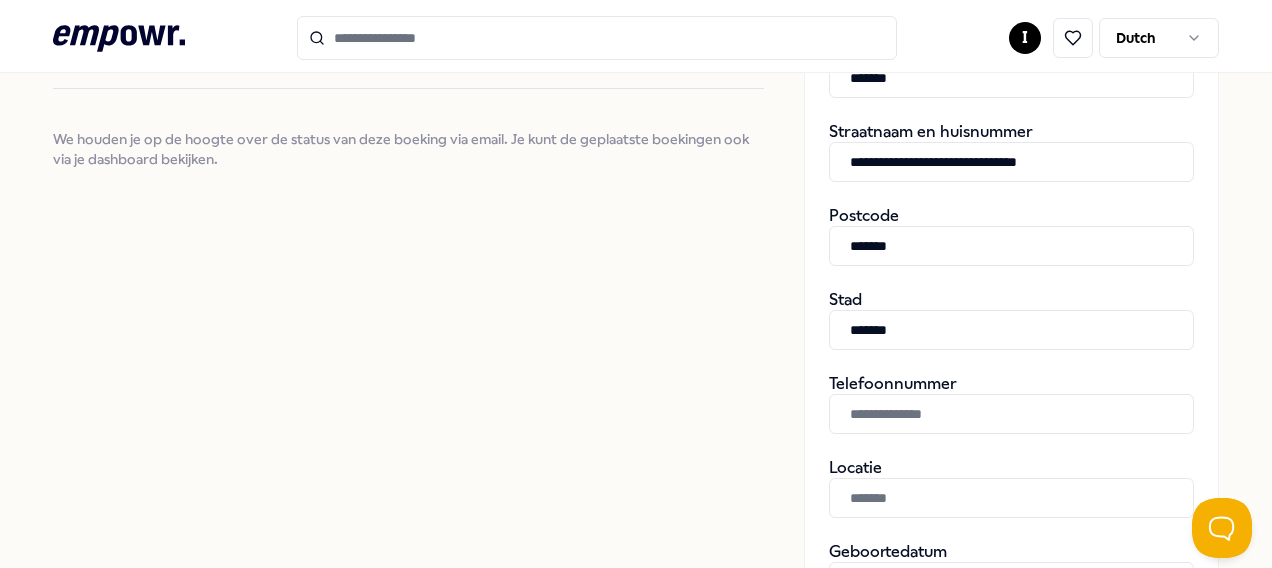 type on "*******" 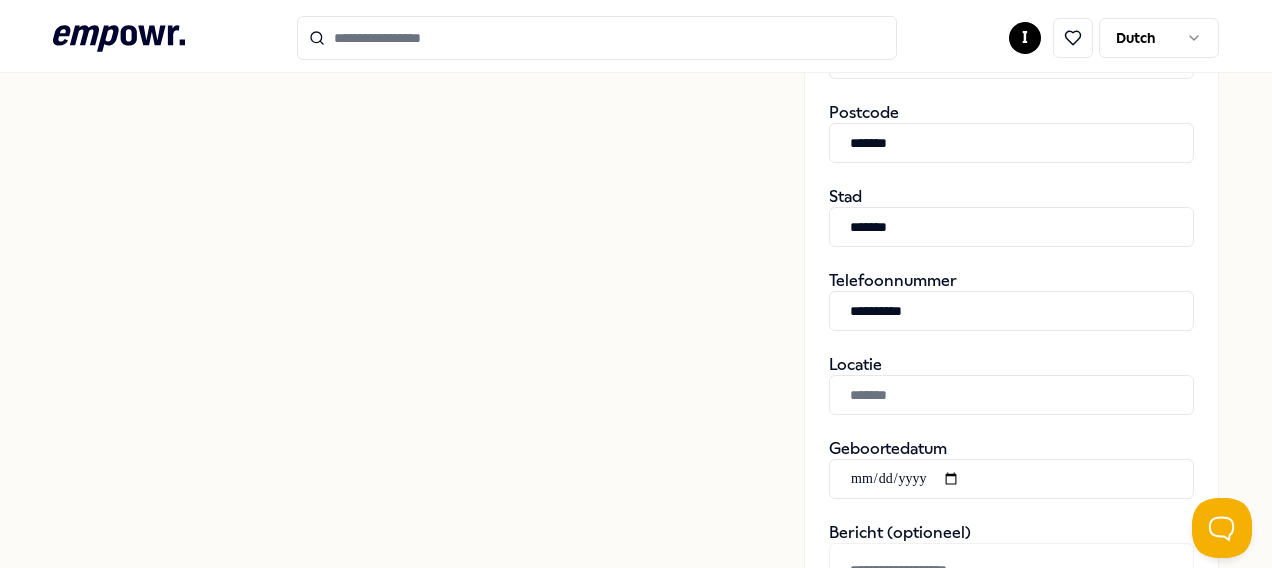 scroll, scrollTop: 528, scrollLeft: 0, axis: vertical 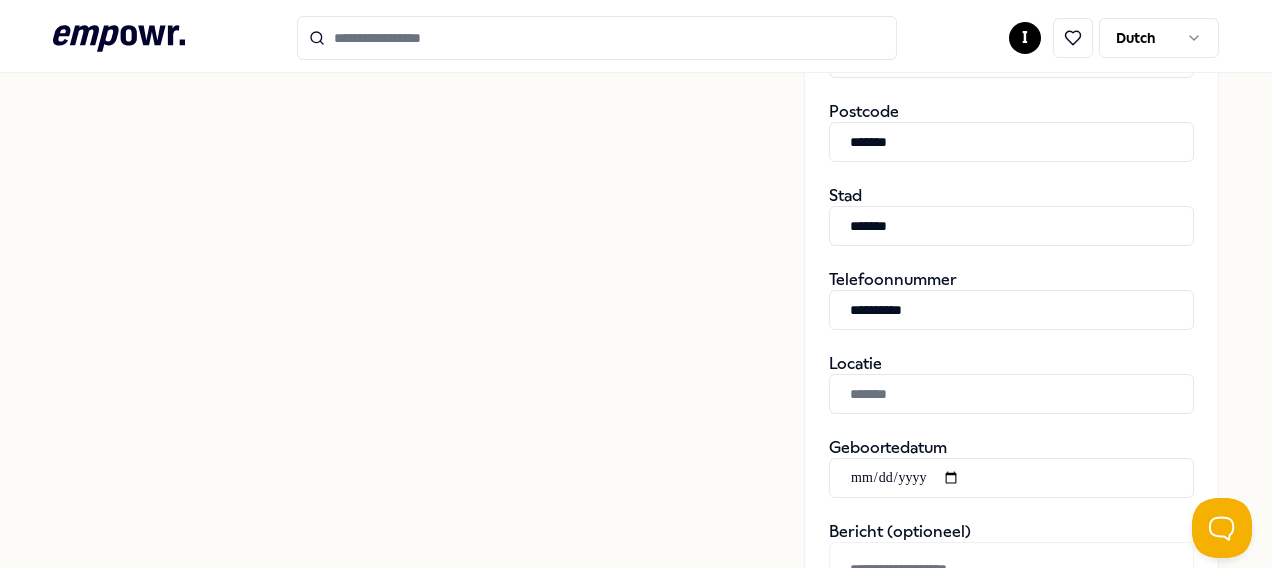 type on "**********" 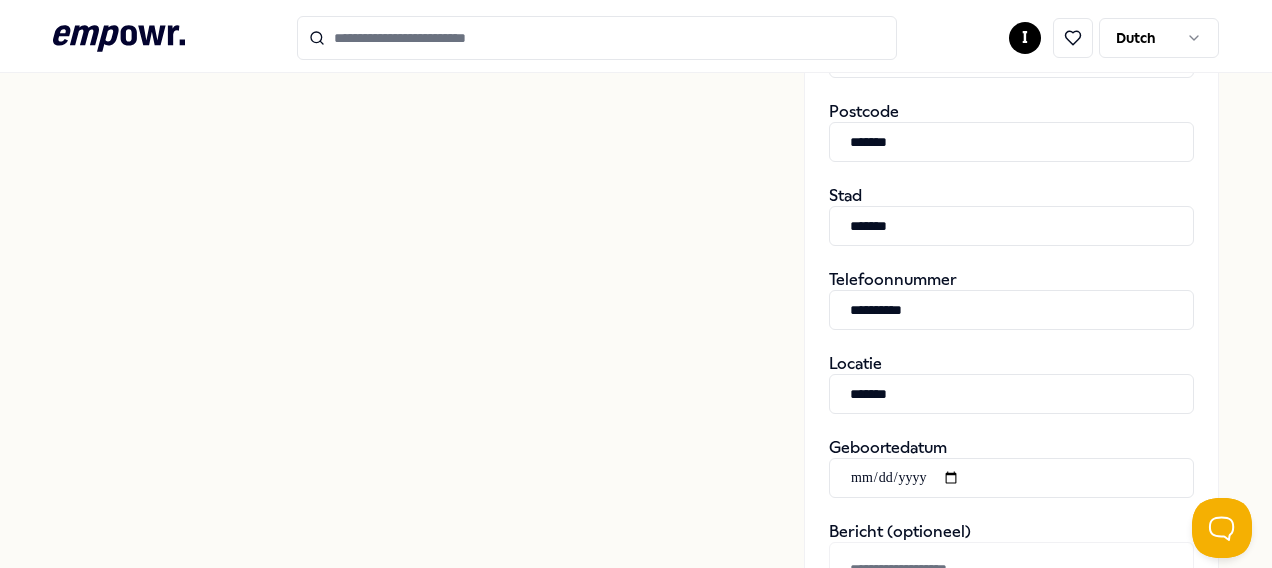 type on "*******" 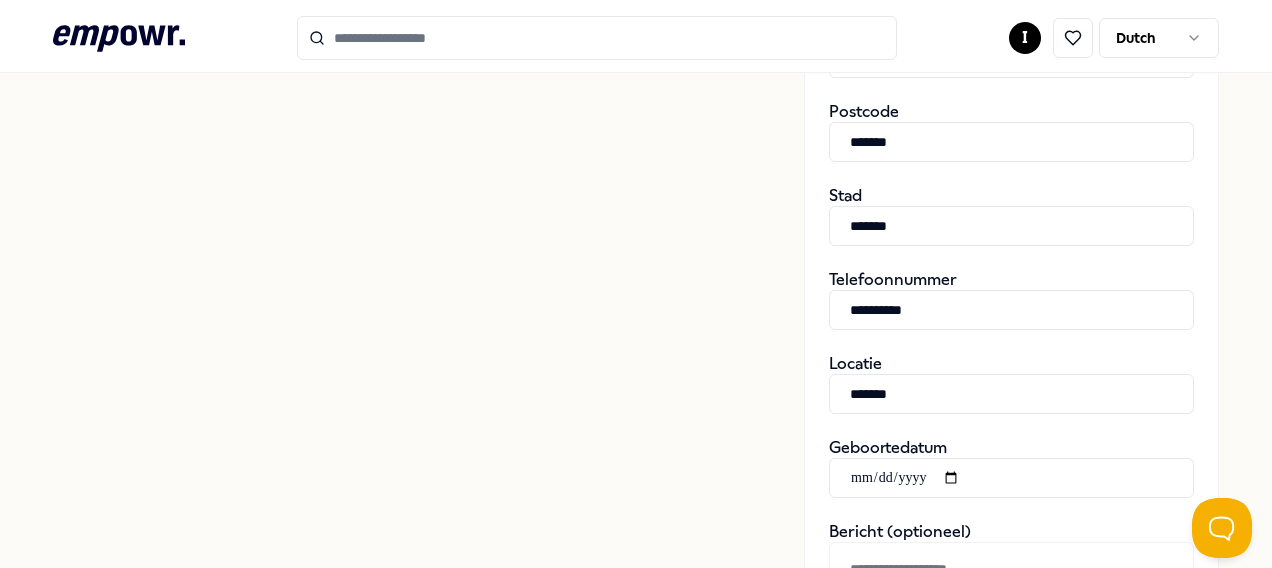 type on "**********" 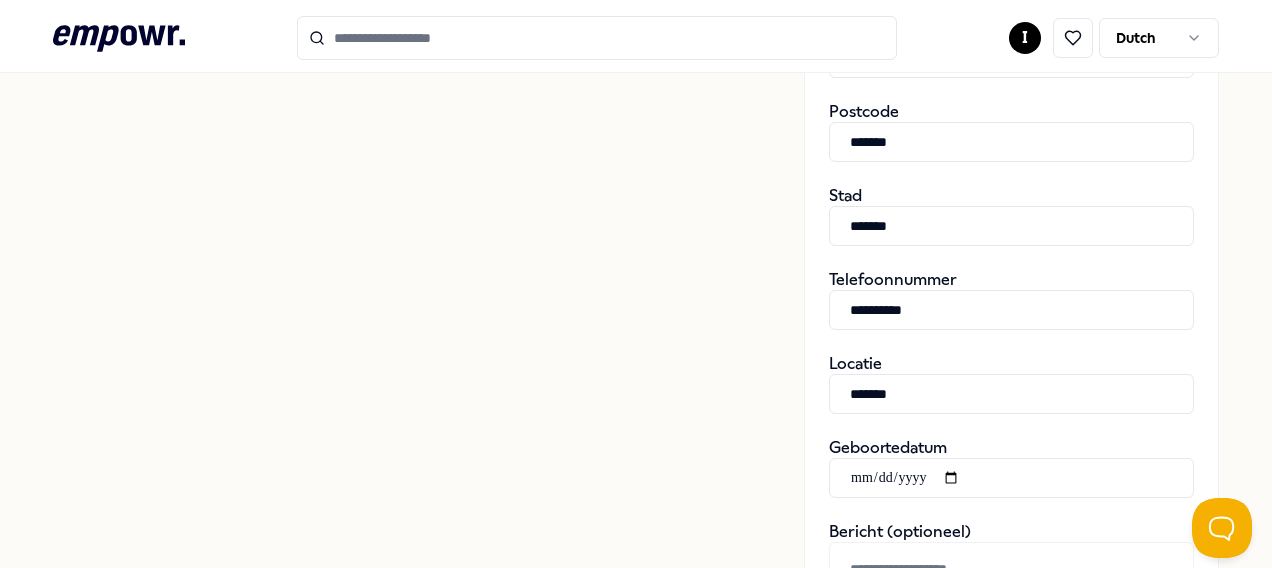 type on "**********" 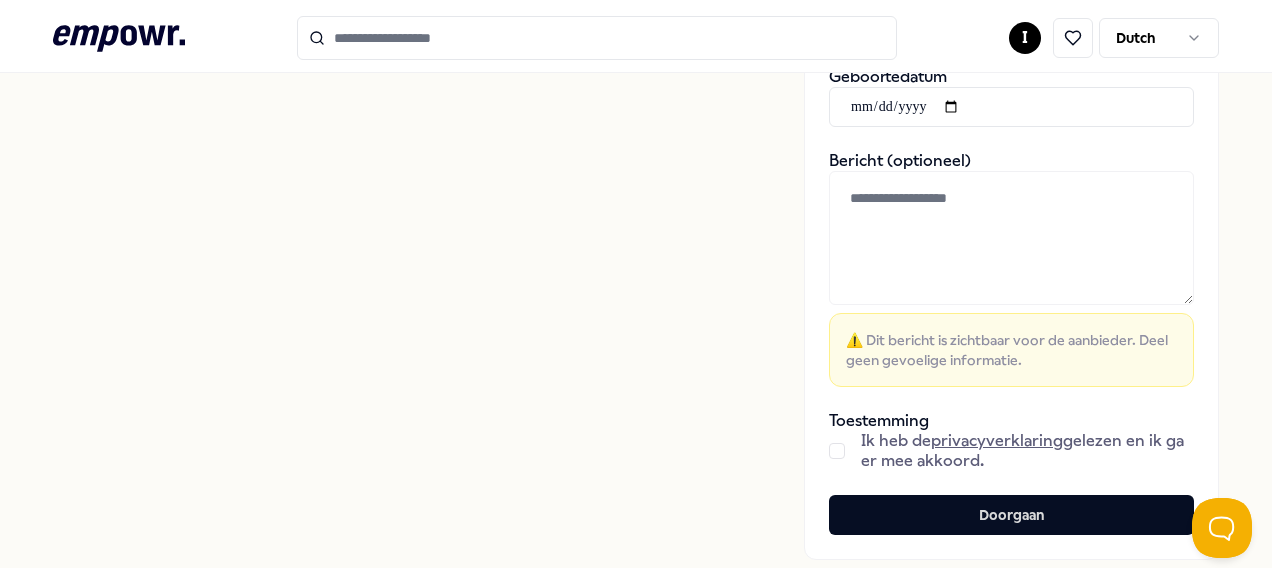scroll, scrollTop: 914, scrollLeft: 0, axis: vertical 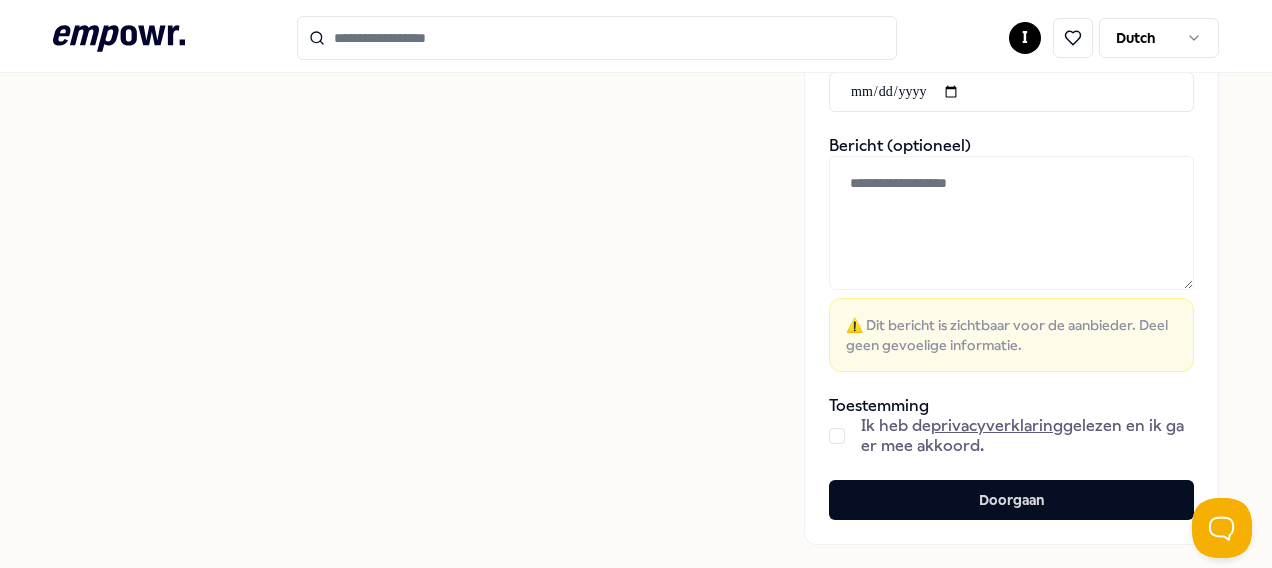 click at bounding box center (837, 436) 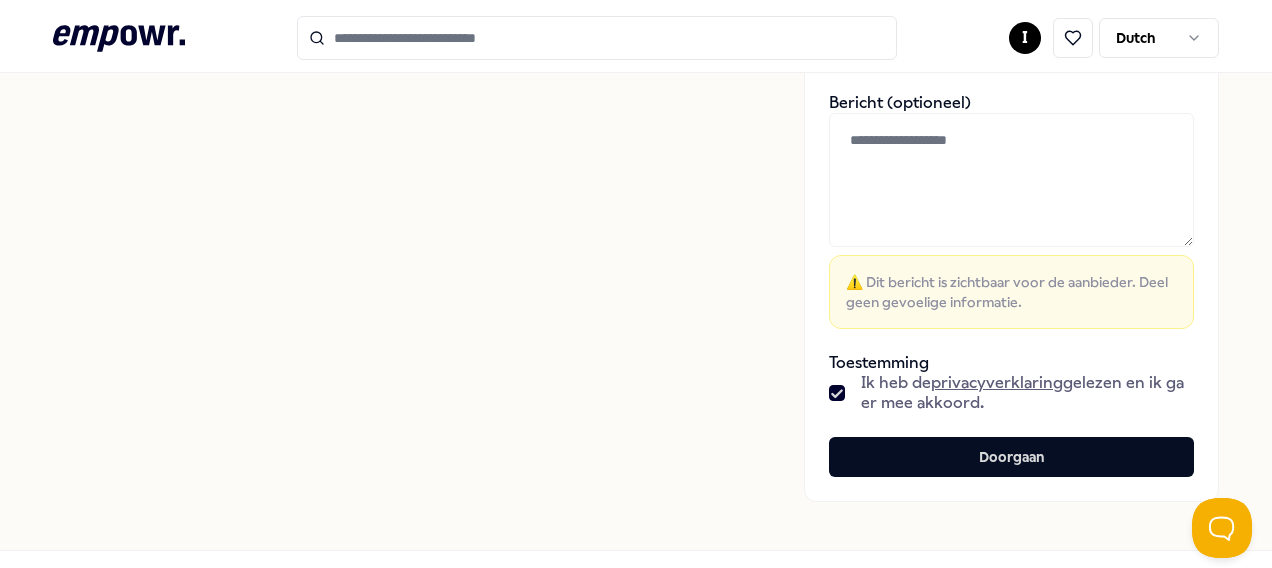 scroll, scrollTop: 958, scrollLeft: 0, axis: vertical 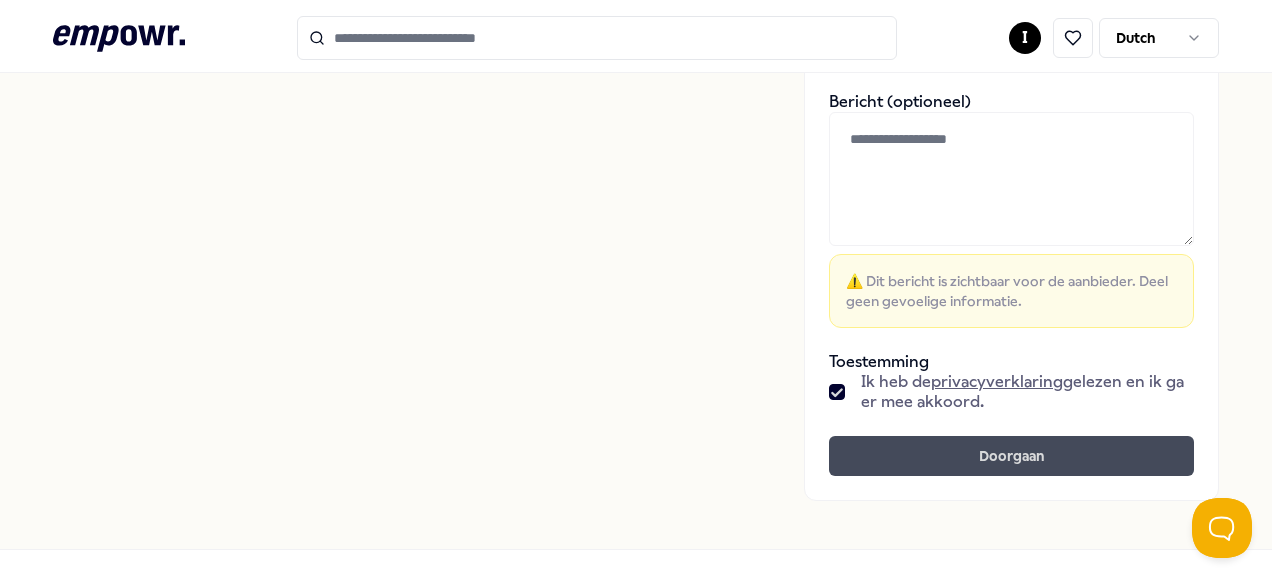 click on "Doorgaan" at bounding box center [1011, 456] 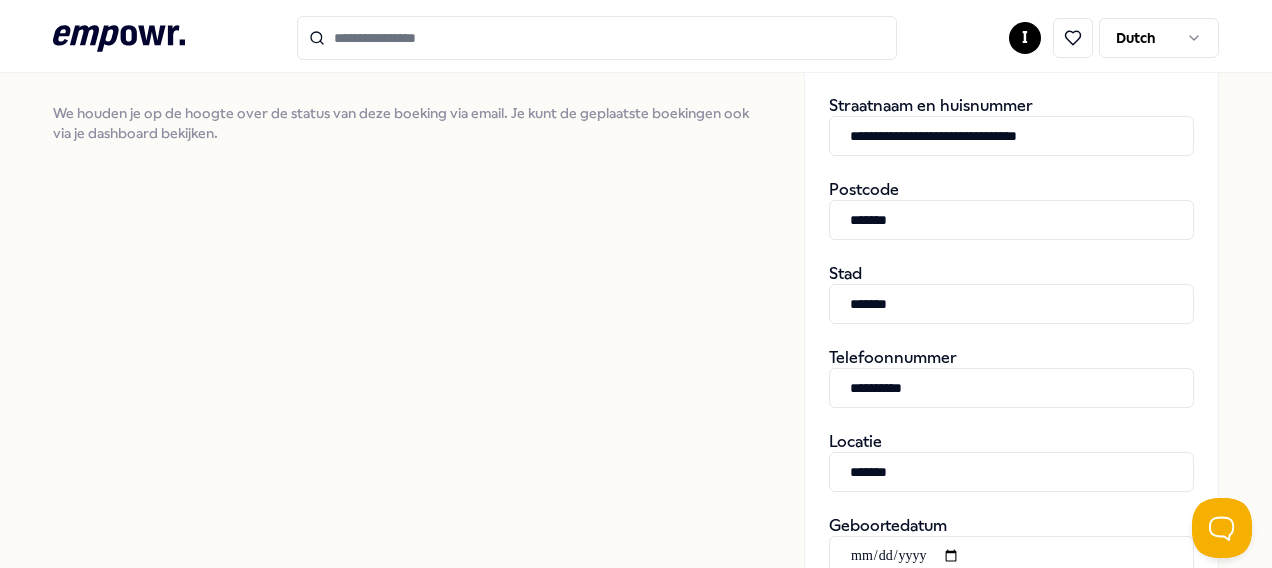 scroll, scrollTop: 222, scrollLeft: 0, axis: vertical 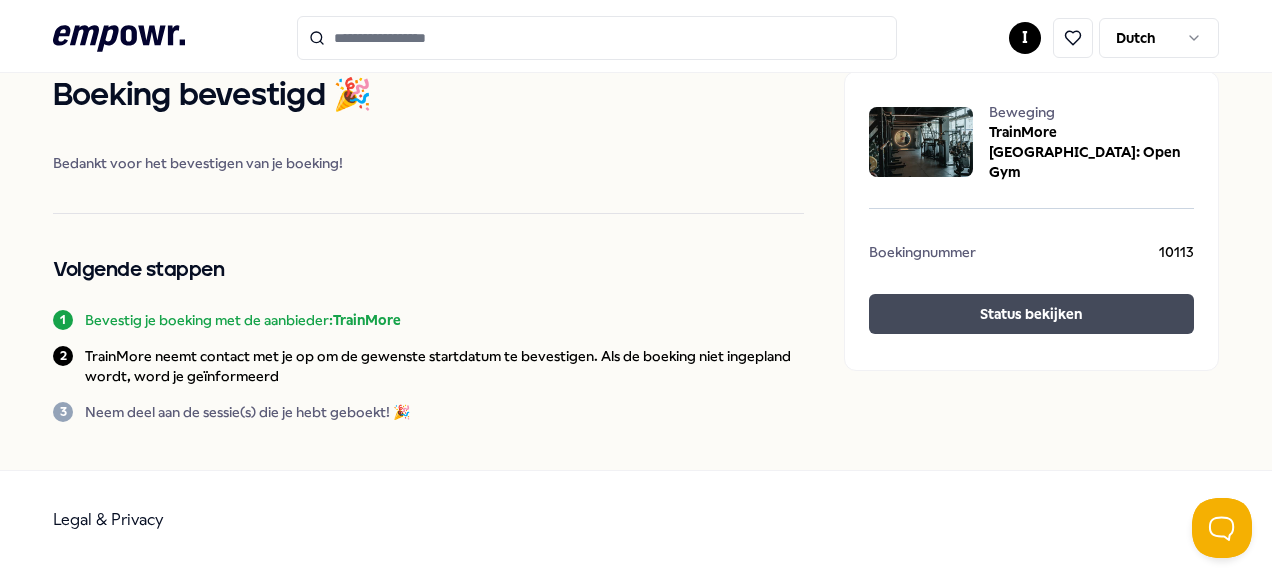 click on "Status bekijken" at bounding box center [1031, 314] 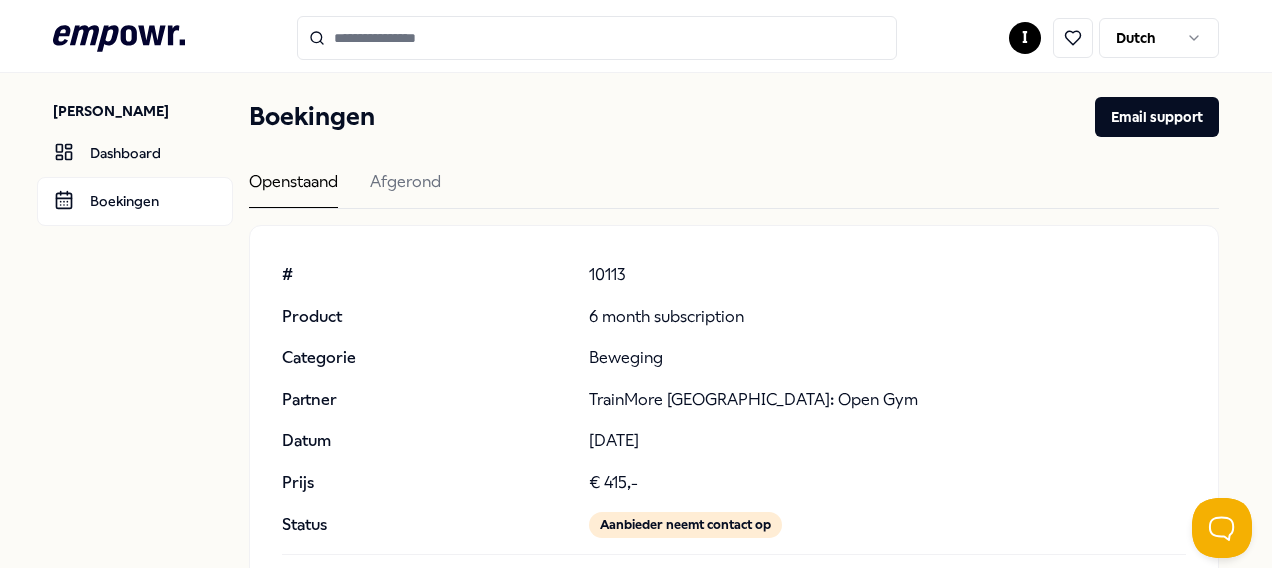 scroll, scrollTop: 24, scrollLeft: 0, axis: vertical 